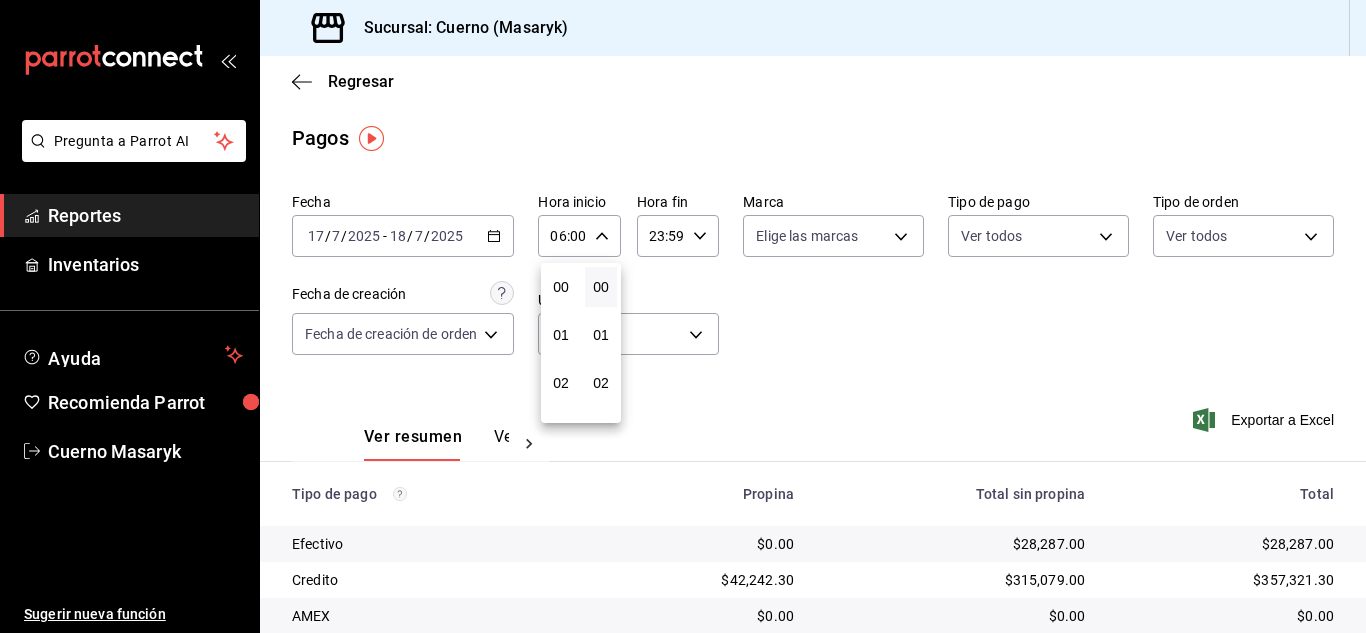 scroll, scrollTop: 0, scrollLeft: 0, axis: both 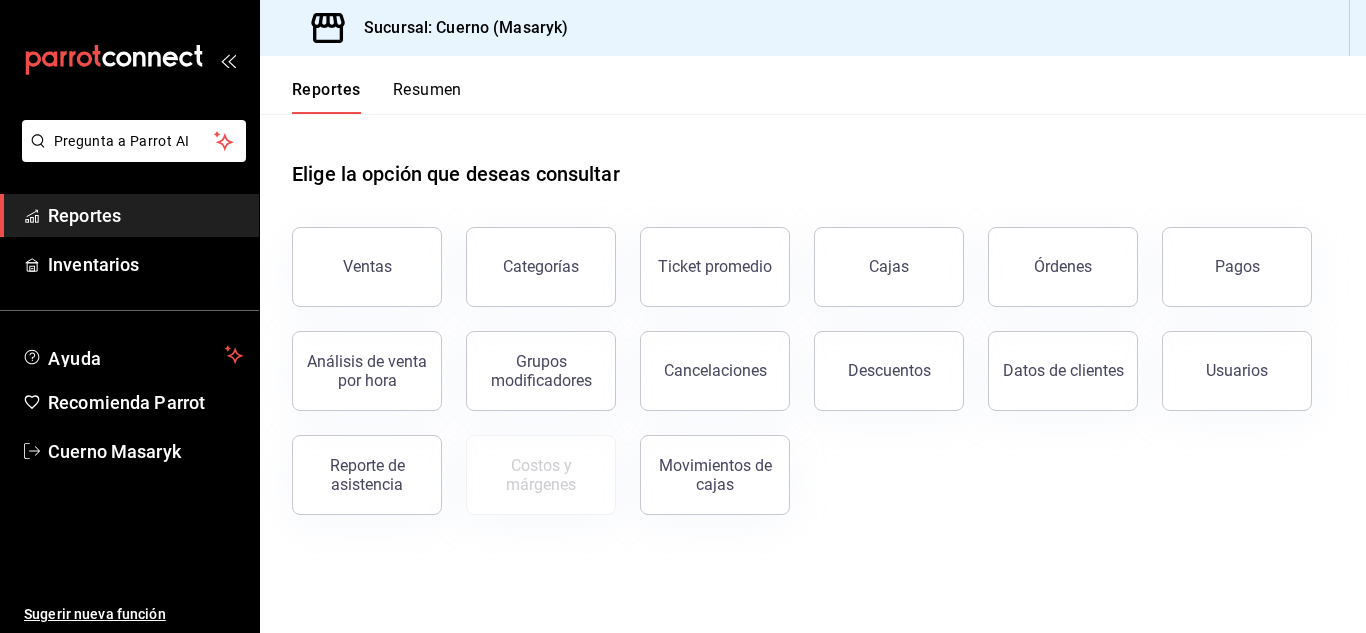 click on "Pagos" at bounding box center [1237, 267] 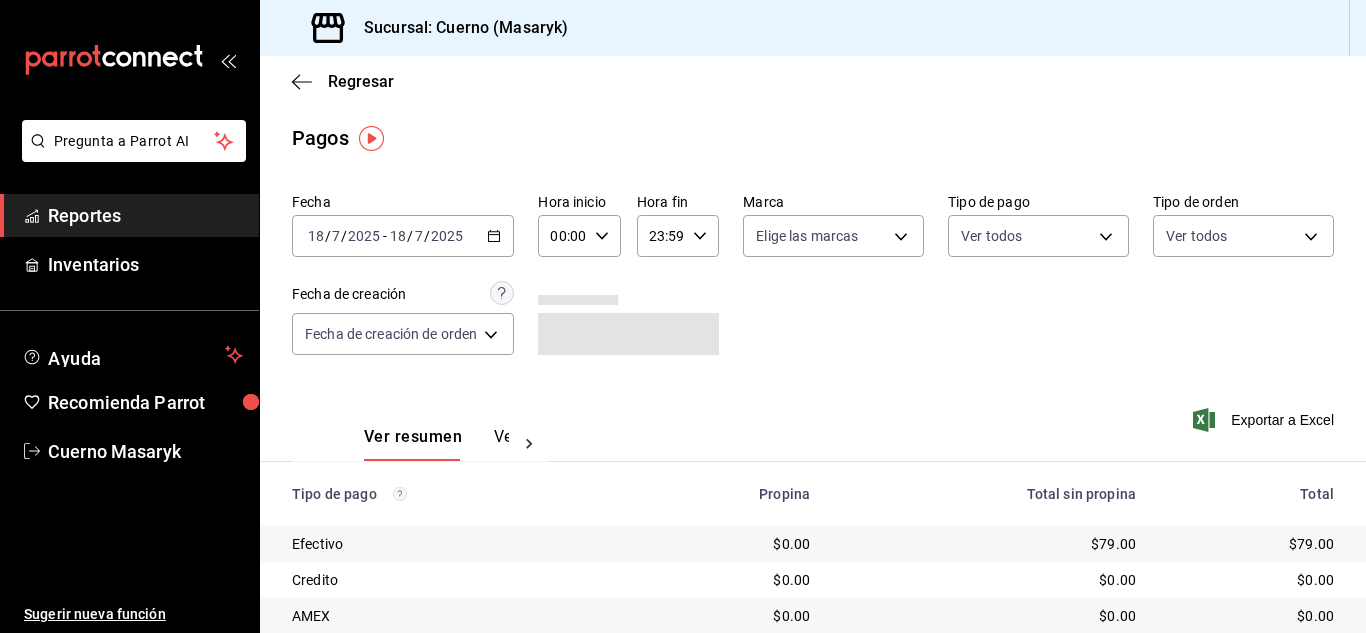 click on "[DATE] [DATE] - [DATE] [DATE]" at bounding box center [403, 236] 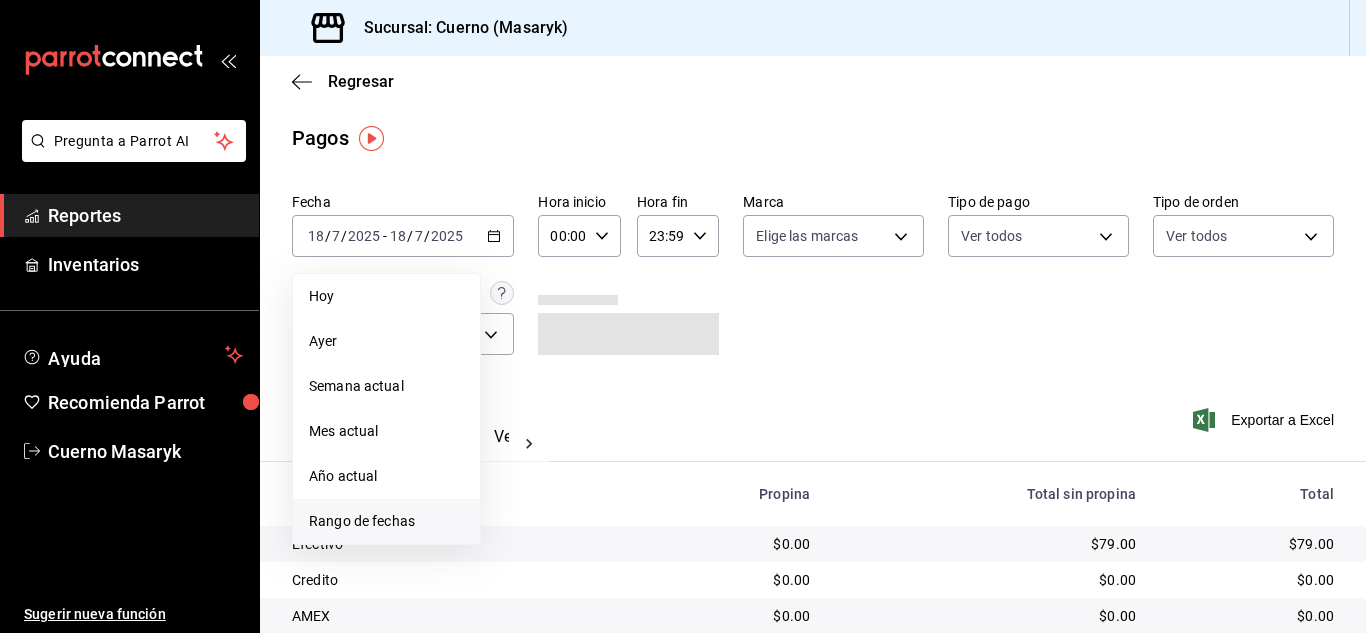 click on "Rango de fechas" at bounding box center [386, 521] 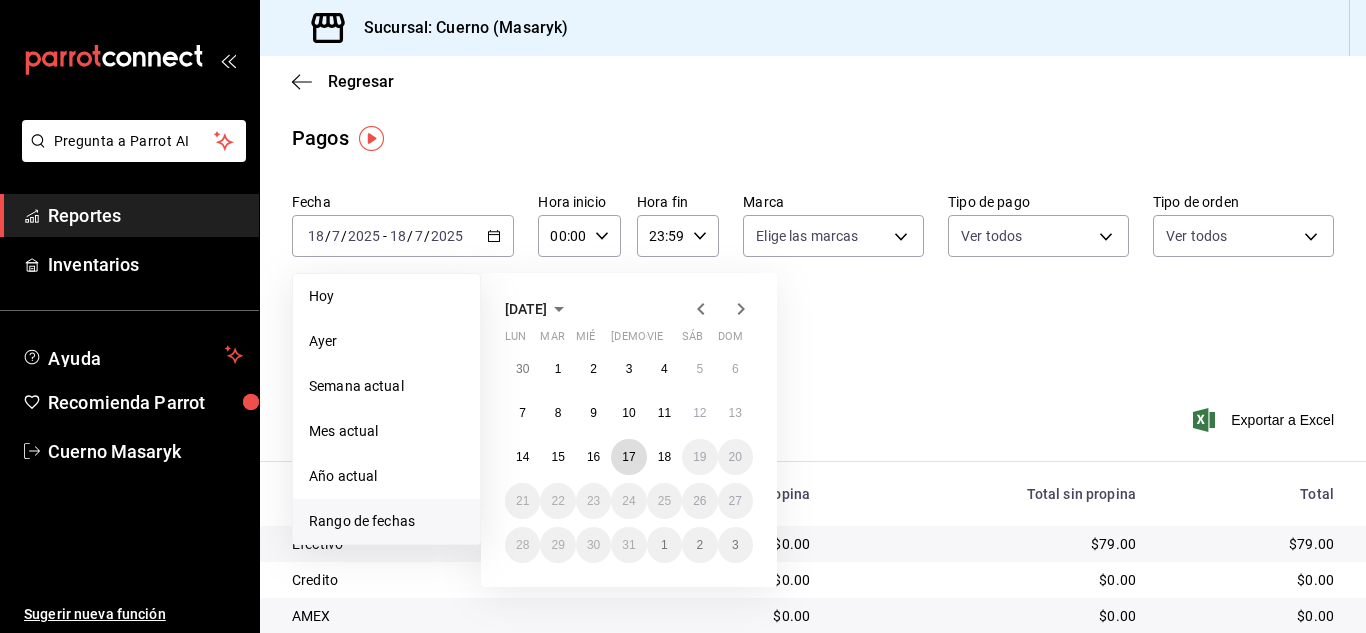 click on "17" at bounding box center (628, 457) 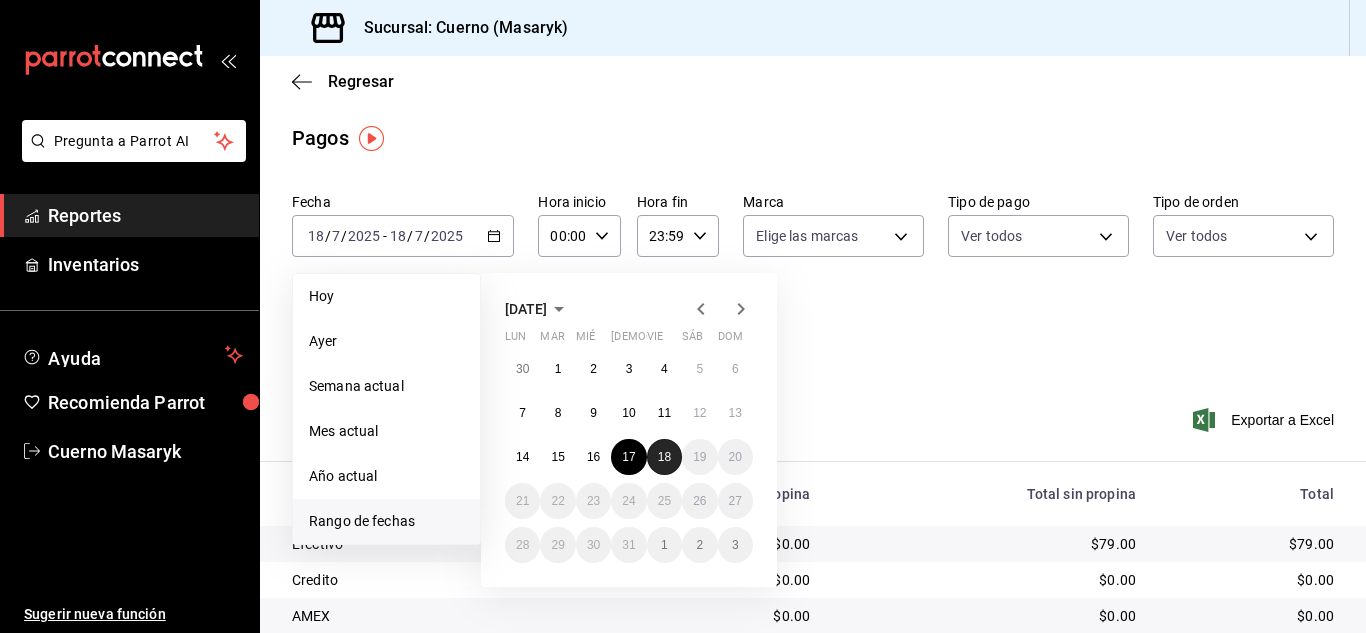 click on "18" at bounding box center (664, 457) 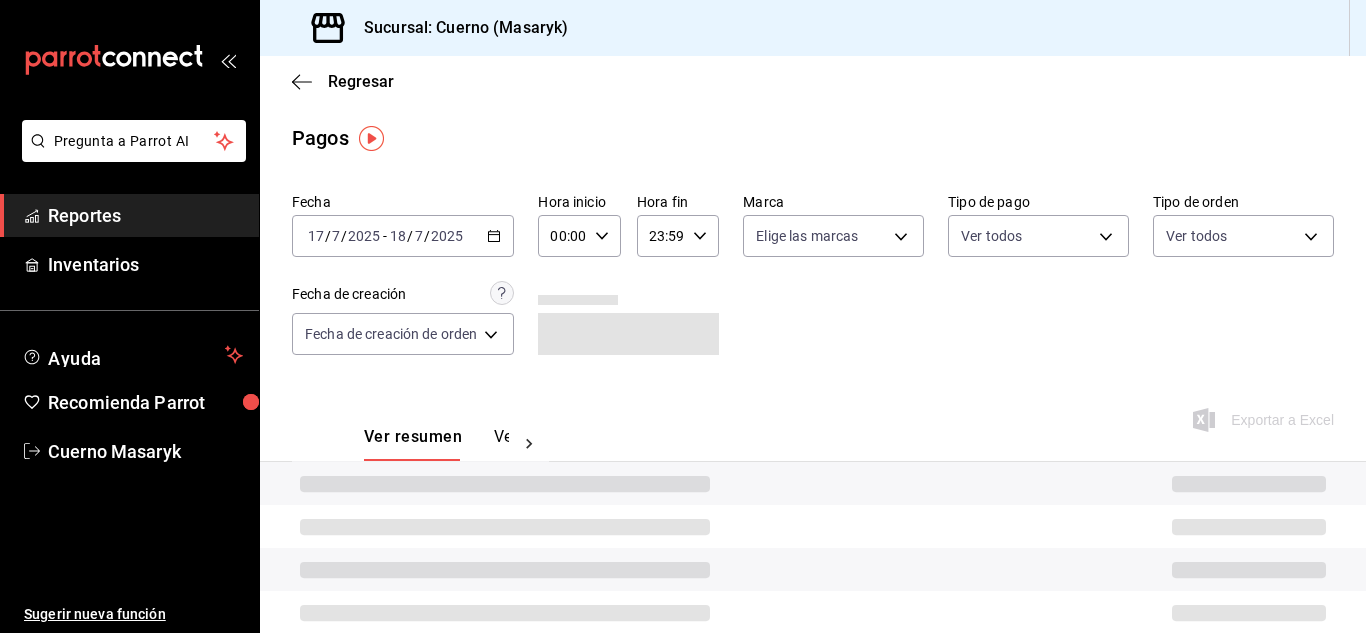 click on "00:00 Hora inicio" at bounding box center (579, 236) 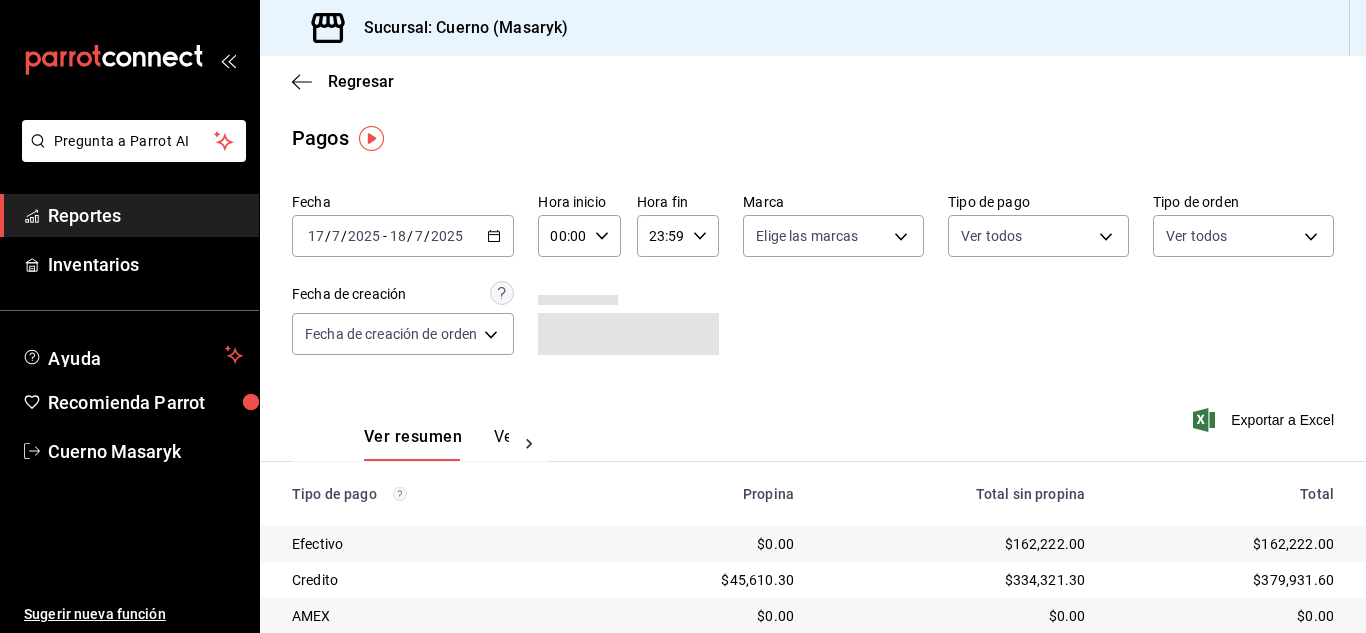 click on "00:00" at bounding box center [562, 236] 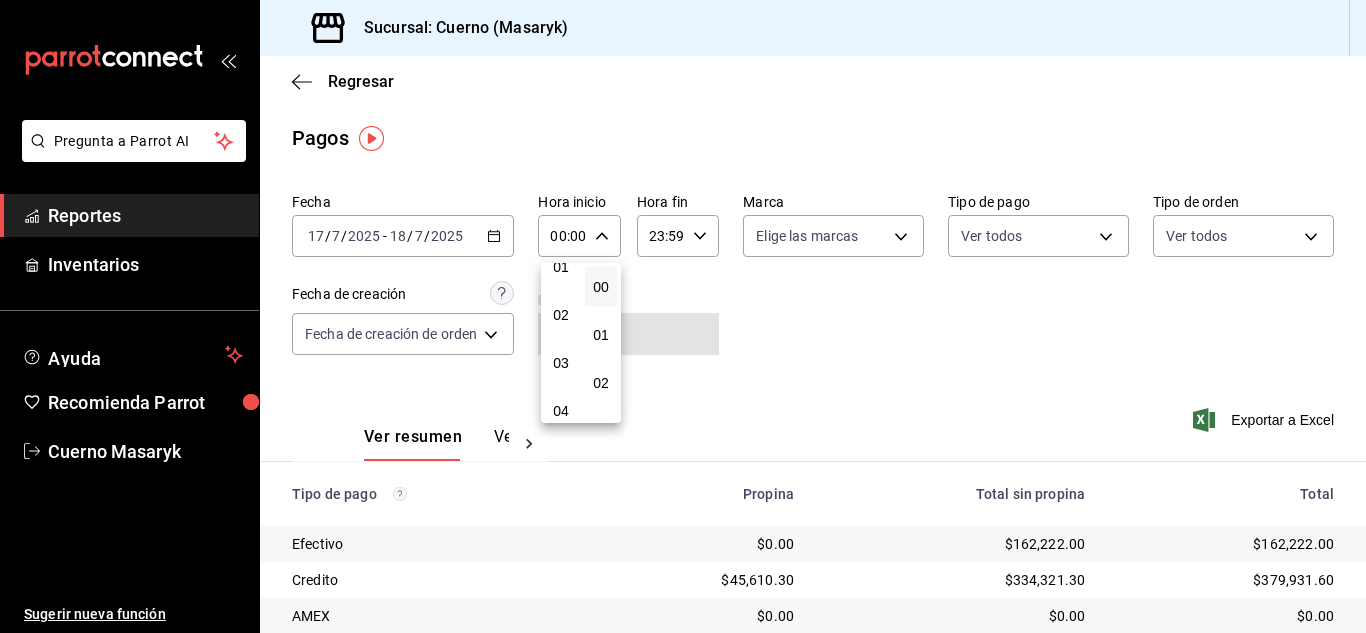 scroll, scrollTop: 200, scrollLeft: 0, axis: vertical 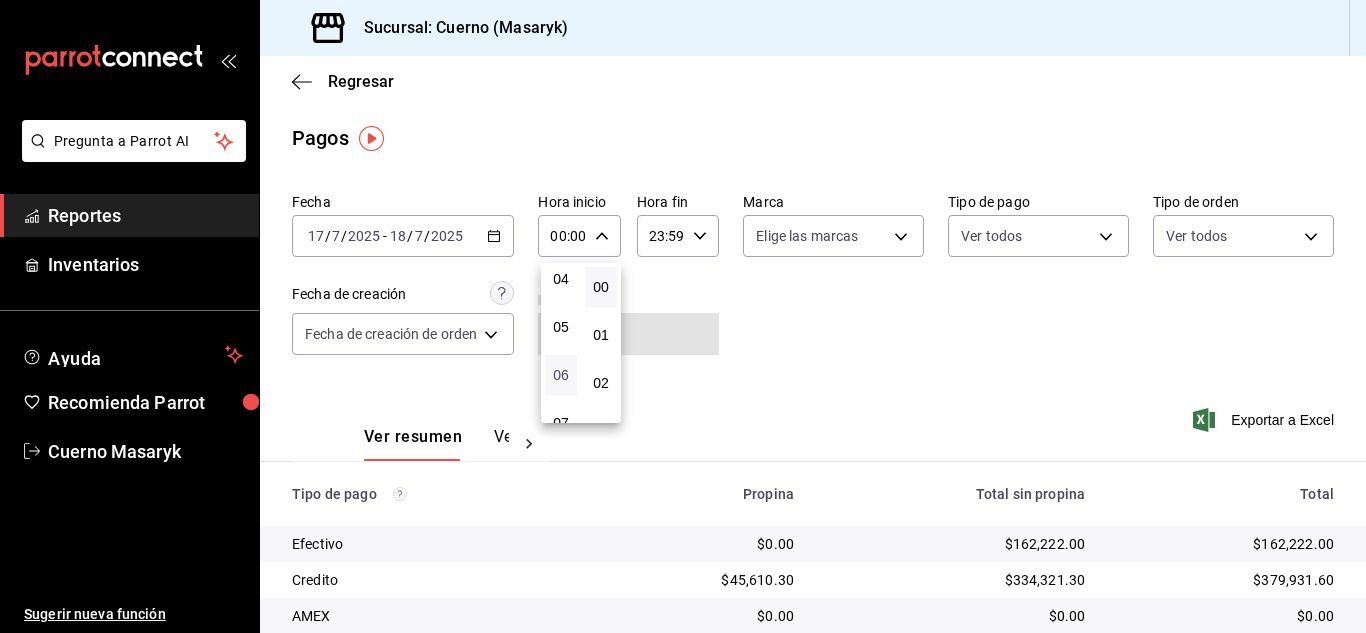 click on "06" at bounding box center [561, 375] 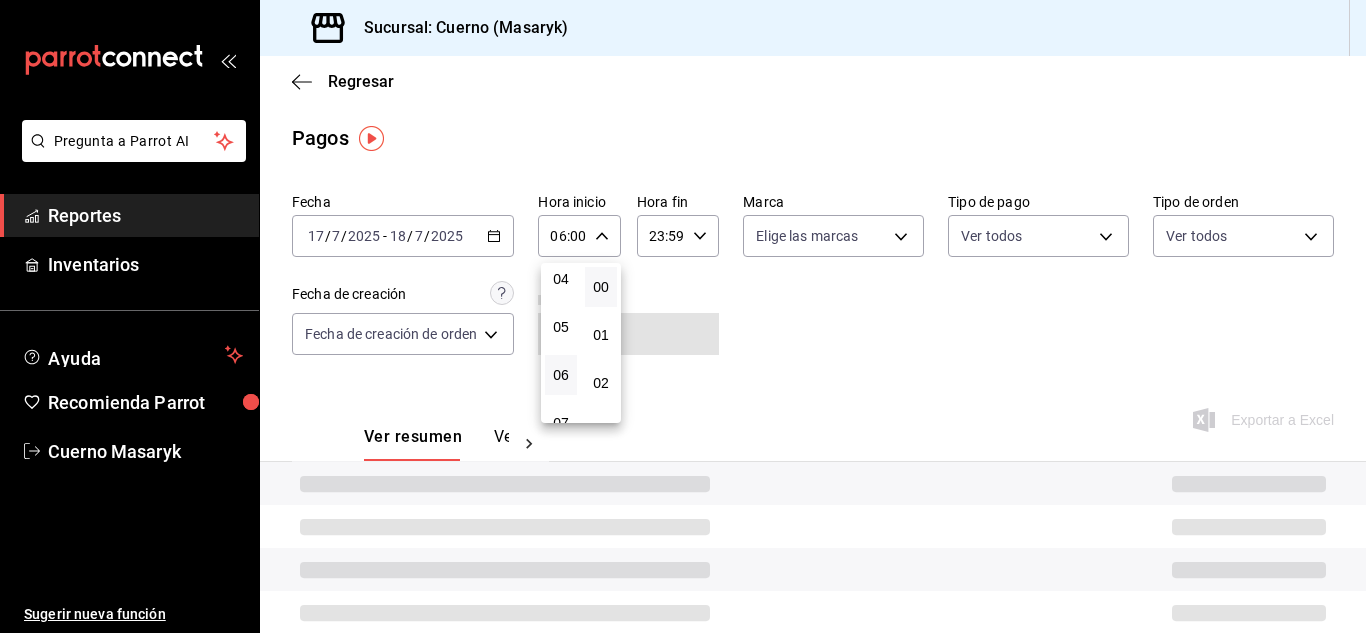 click at bounding box center [683, 316] 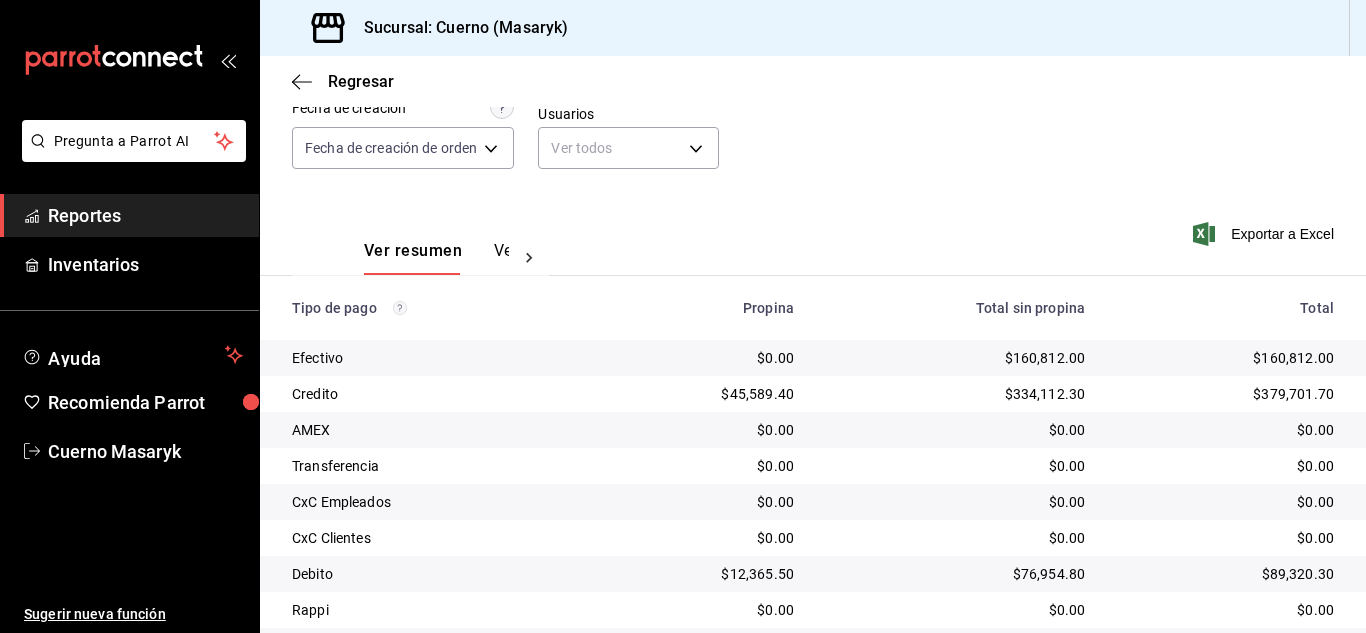 scroll, scrollTop: 86, scrollLeft: 0, axis: vertical 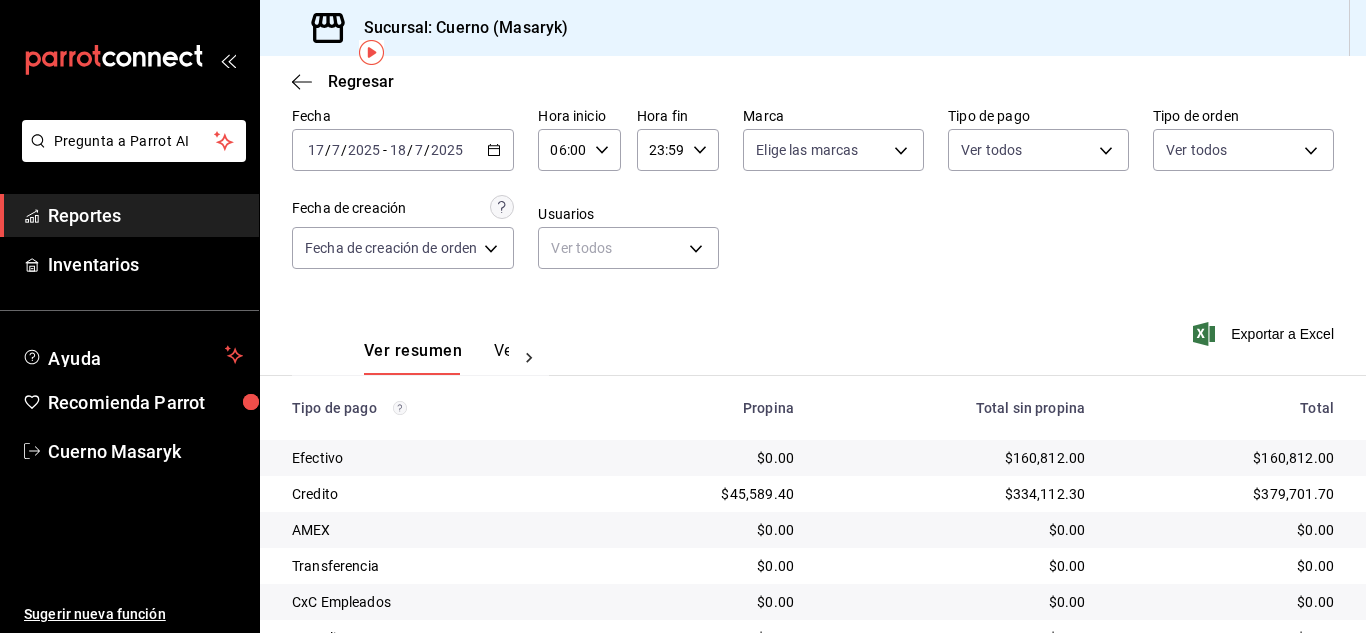 click on "Ver resumen Ver pagos Exportar a Excel" at bounding box center (813, 346) 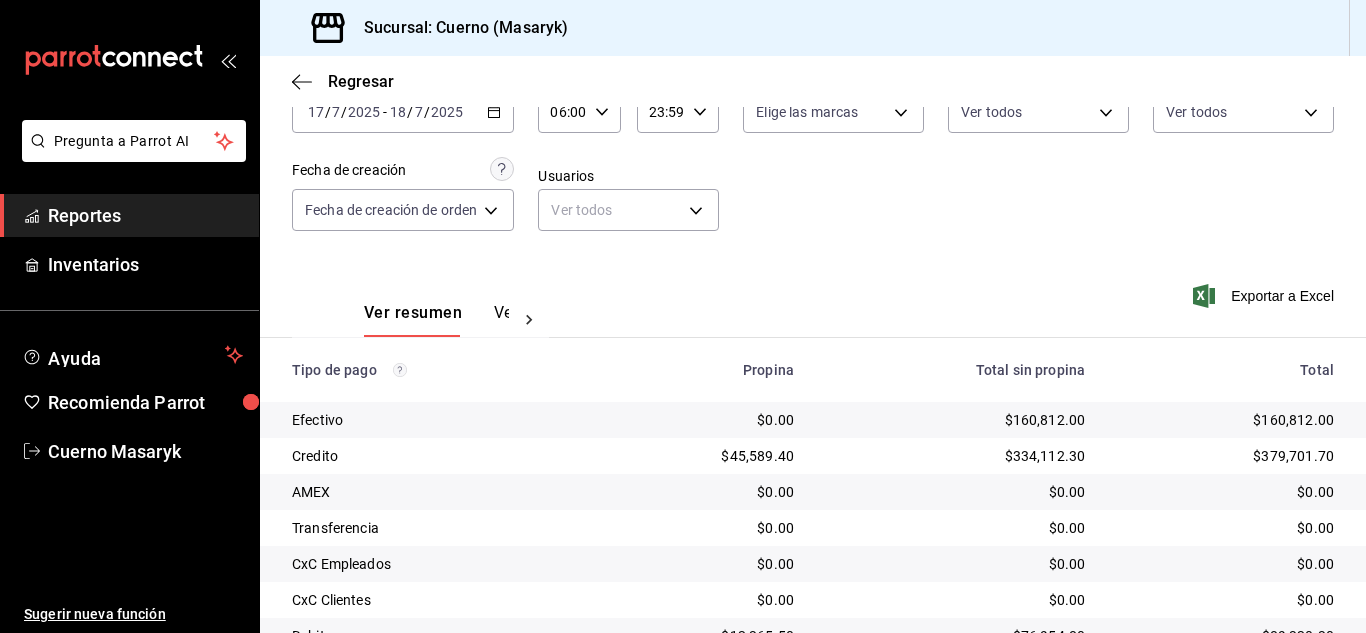 scroll, scrollTop: 86, scrollLeft: 0, axis: vertical 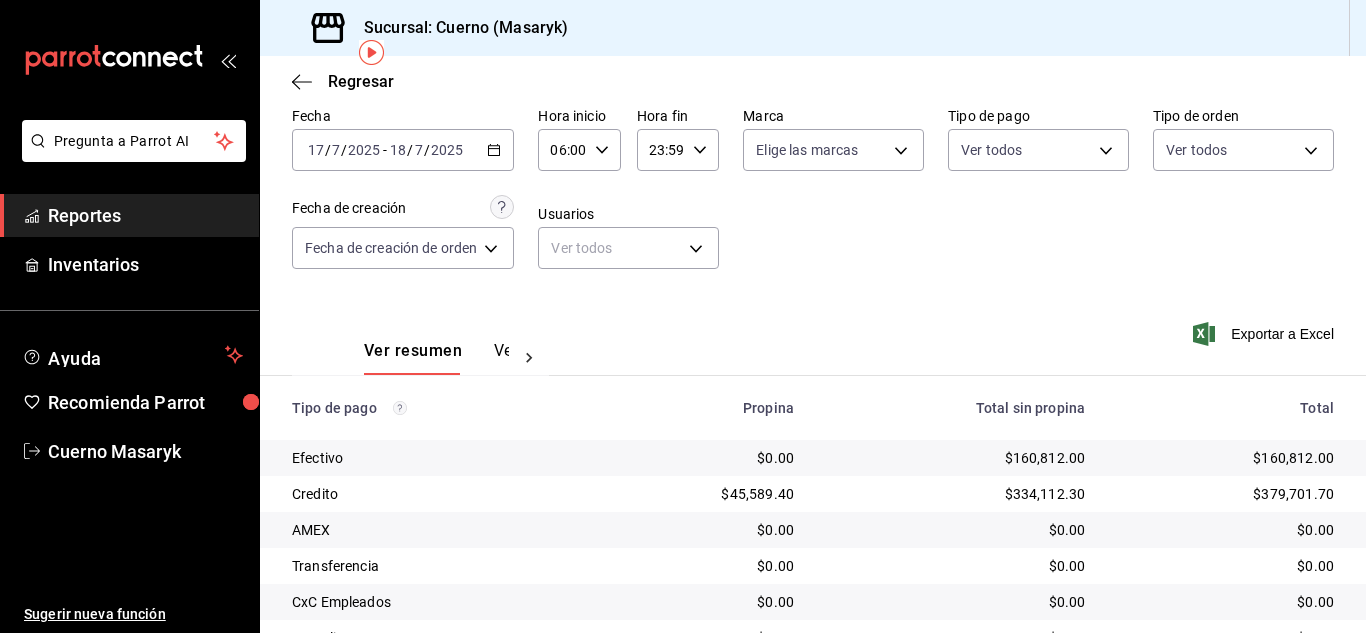 click on "06:00 Hora inicio" at bounding box center (579, 150) 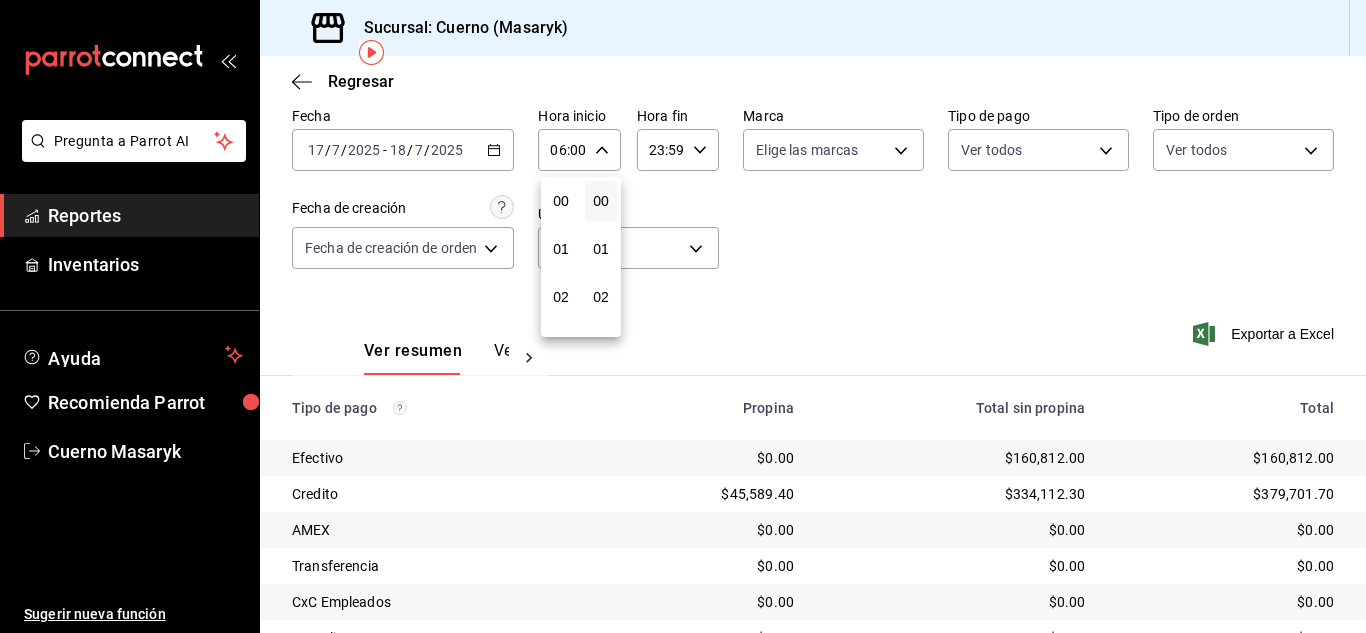 scroll, scrollTop: 288, scrollLeft: 0, axis: vertical 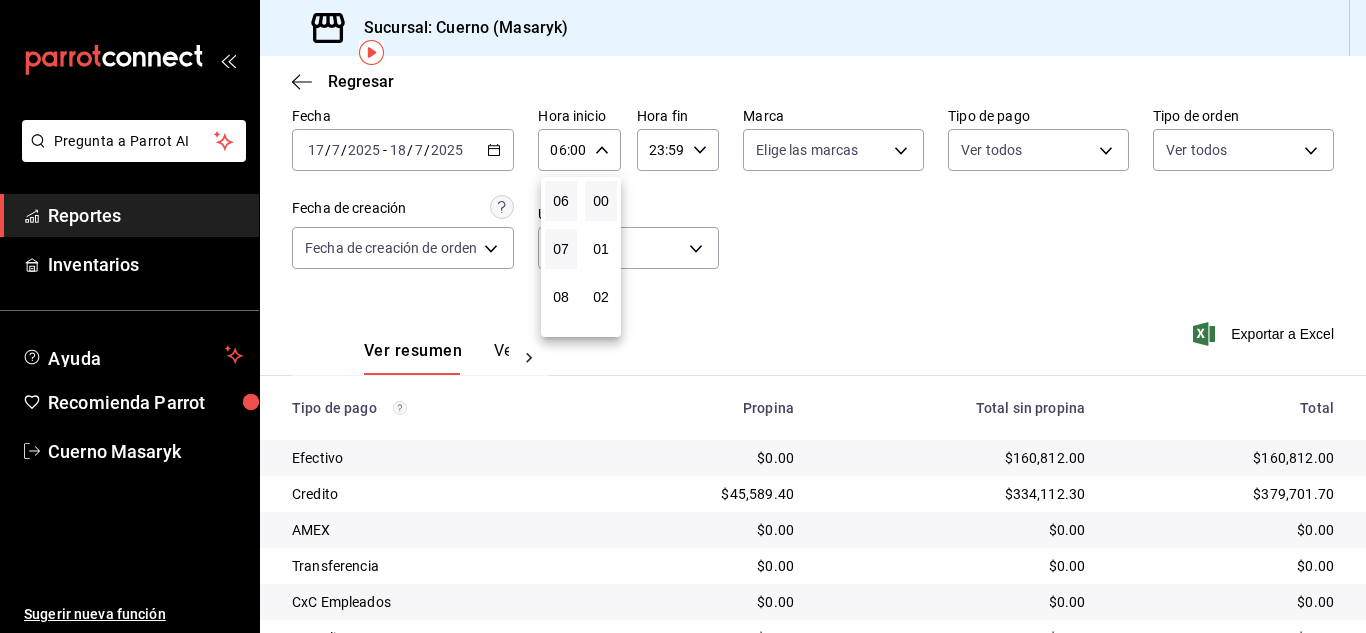 click on "07" at bounding box center [561, 249] 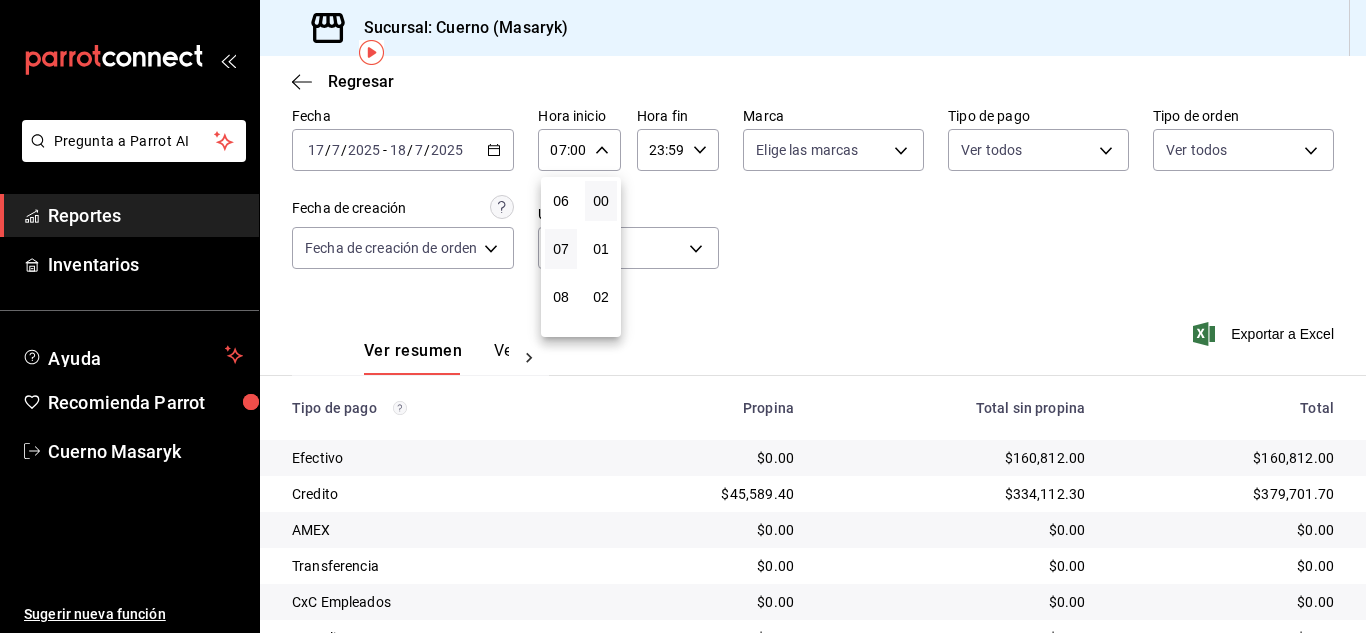 click at bounding box center (683, 316) 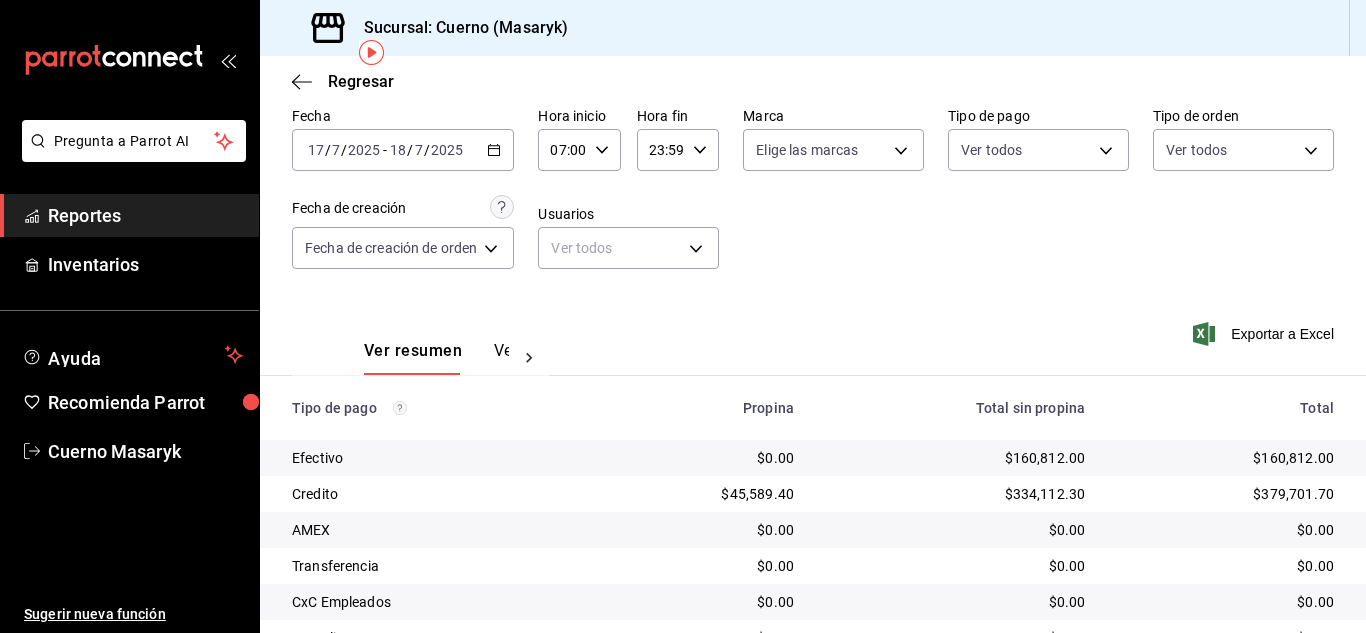 click on "Ver resumen Ver pagos Exportar a Excel" at bounding box center (813, 346) 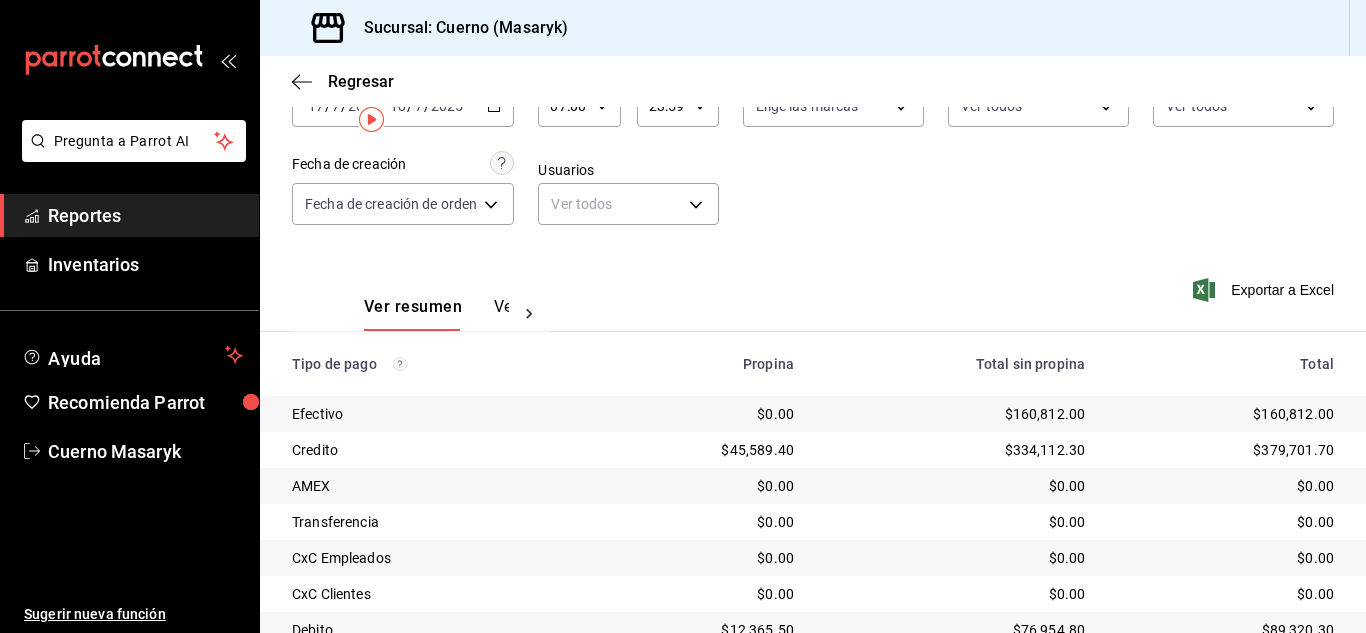 scroll, scrollTop: 0, scrollLeft: 0, axis: both 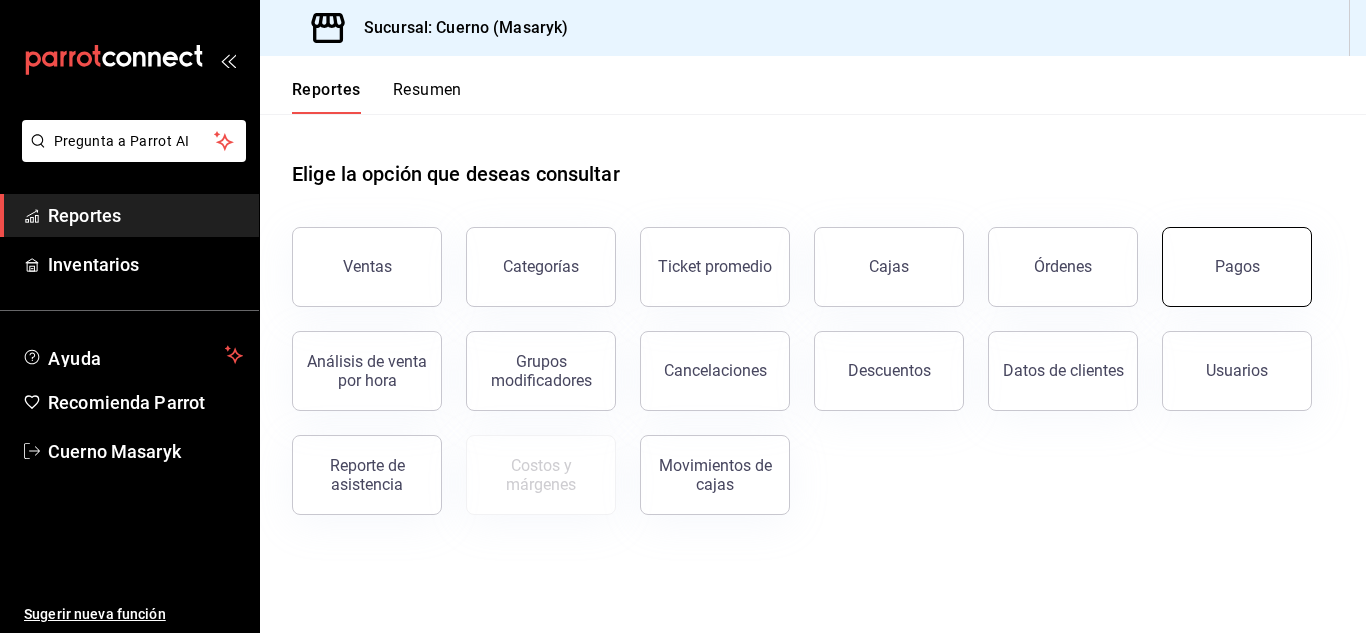 click on "Pagos" at bounding box center [1237, 267] 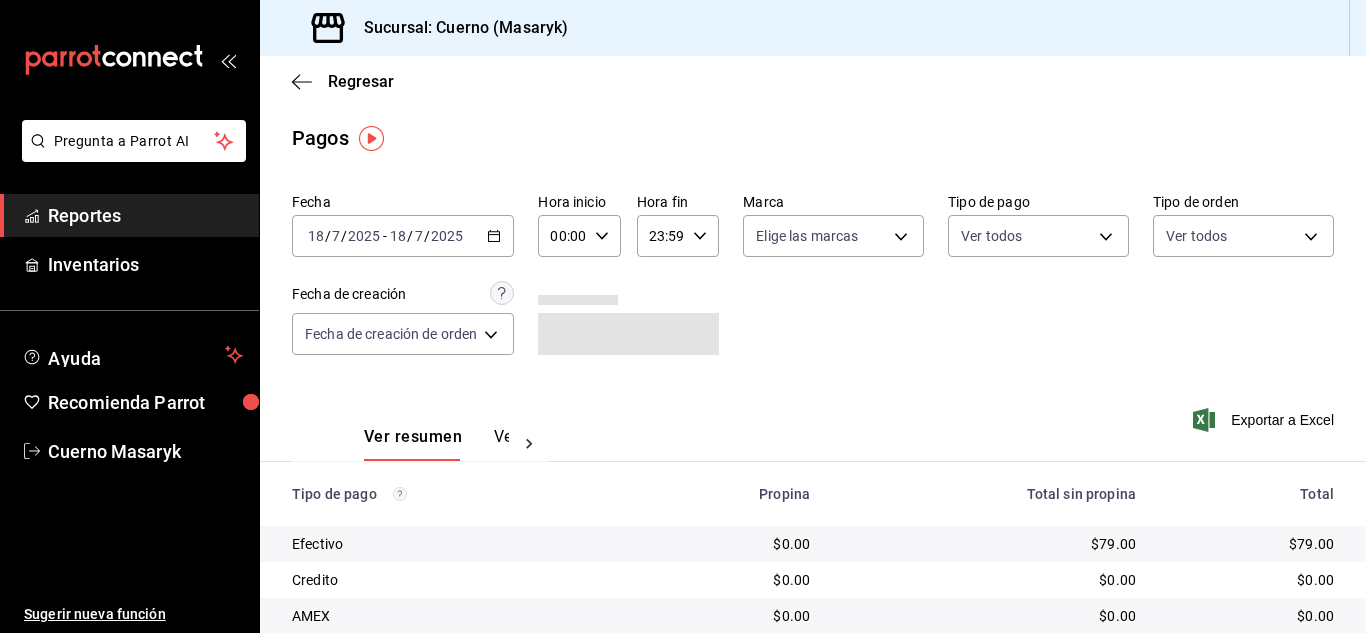 click on "2025" at bounding box center [447, 236] 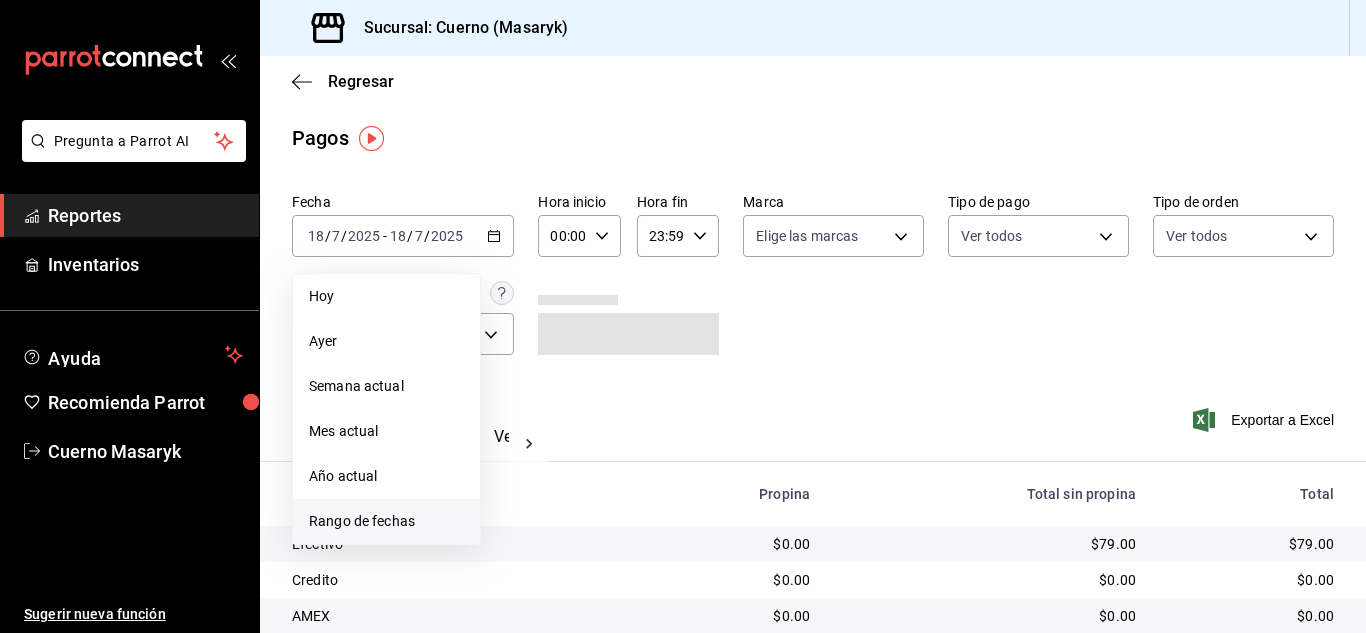 click on "Rango de fechas" at bounding box center [386, 521] 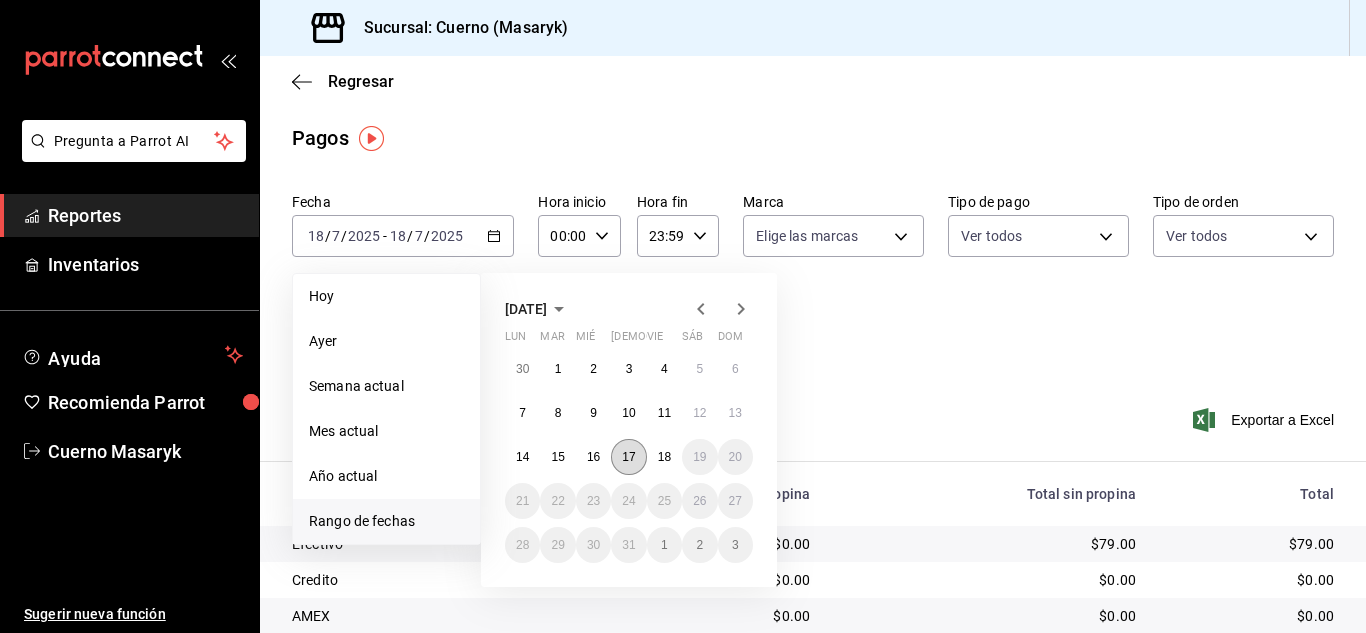 click on "17" at bounding box center [628, 457] 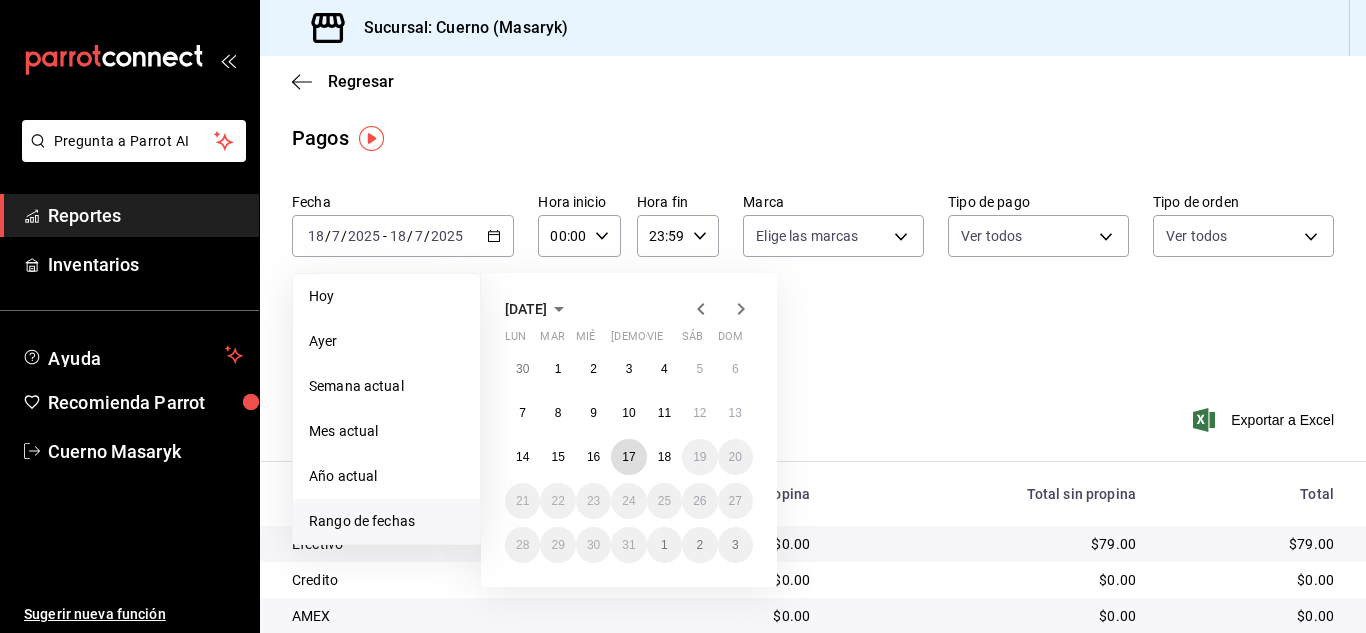 click on "17" at bounding box center (628, 457) 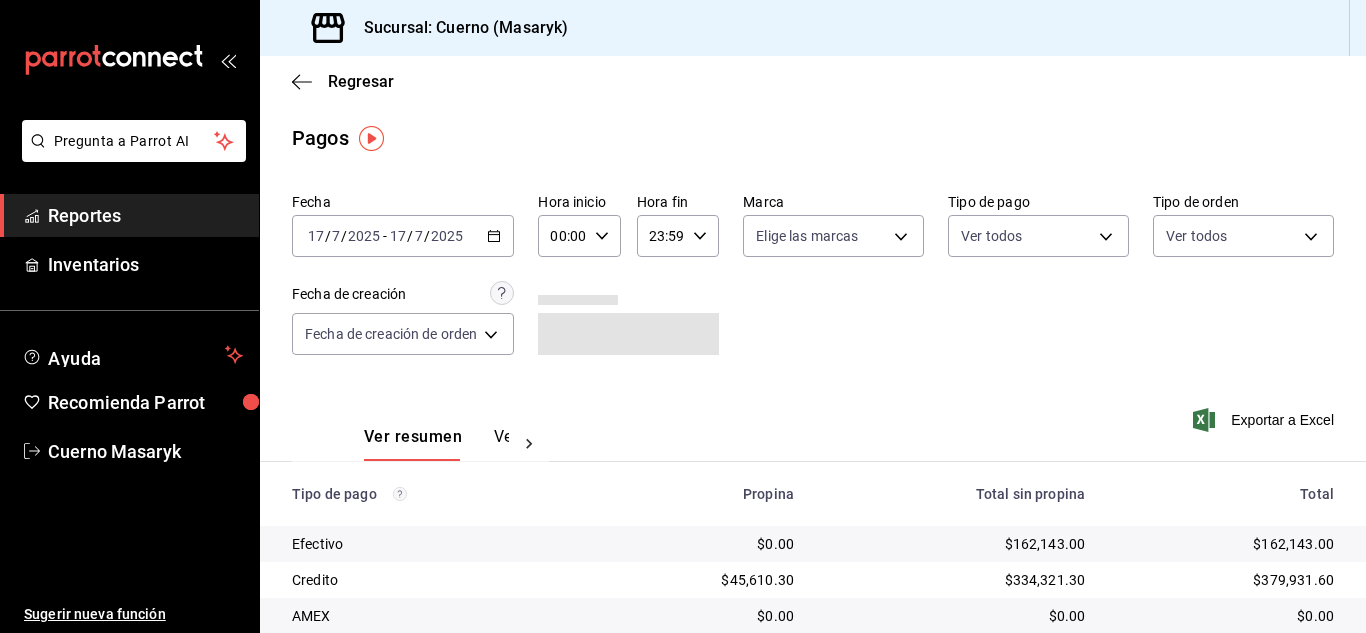 click on "17" at bounding box center (398, 236) 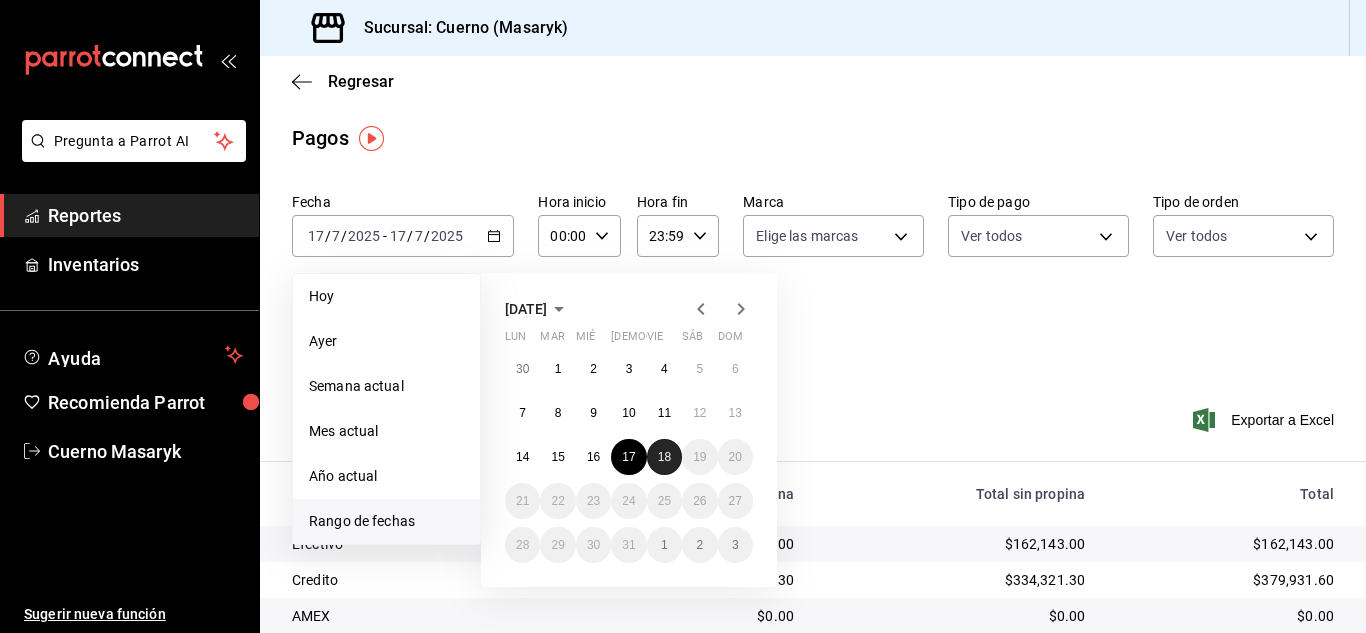 click on "18" at bounding box center [664, 457] 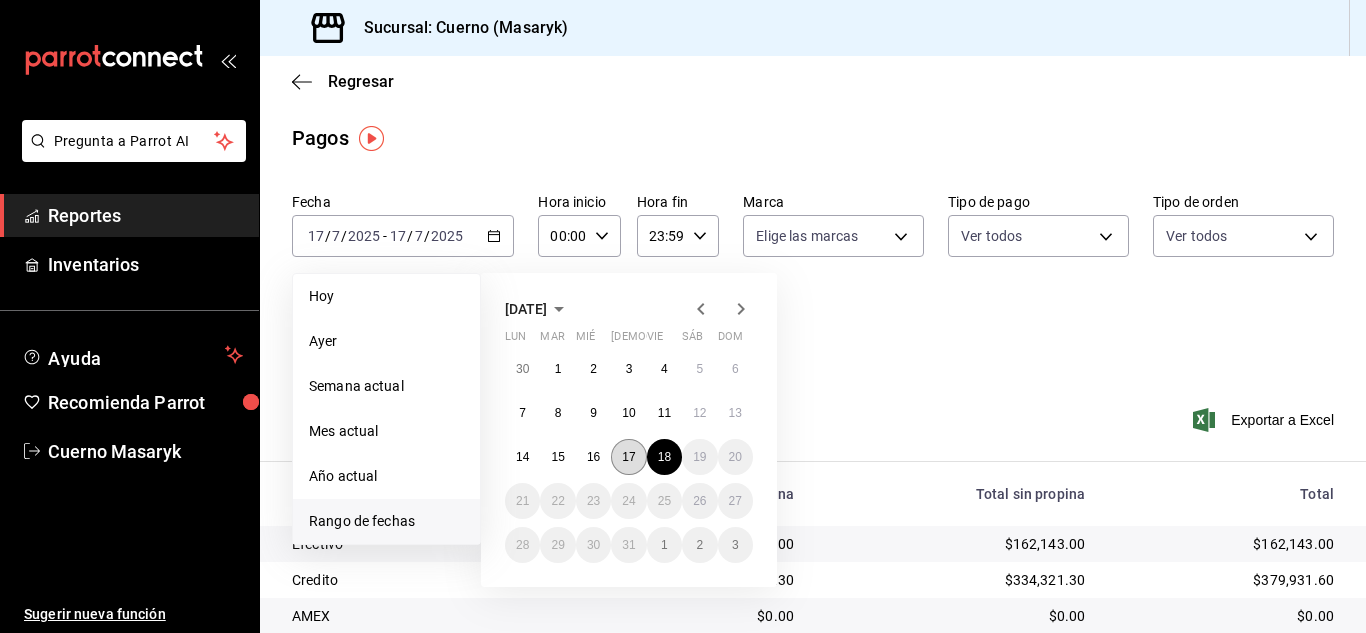 click on "17" at bounding box center (628, 457) 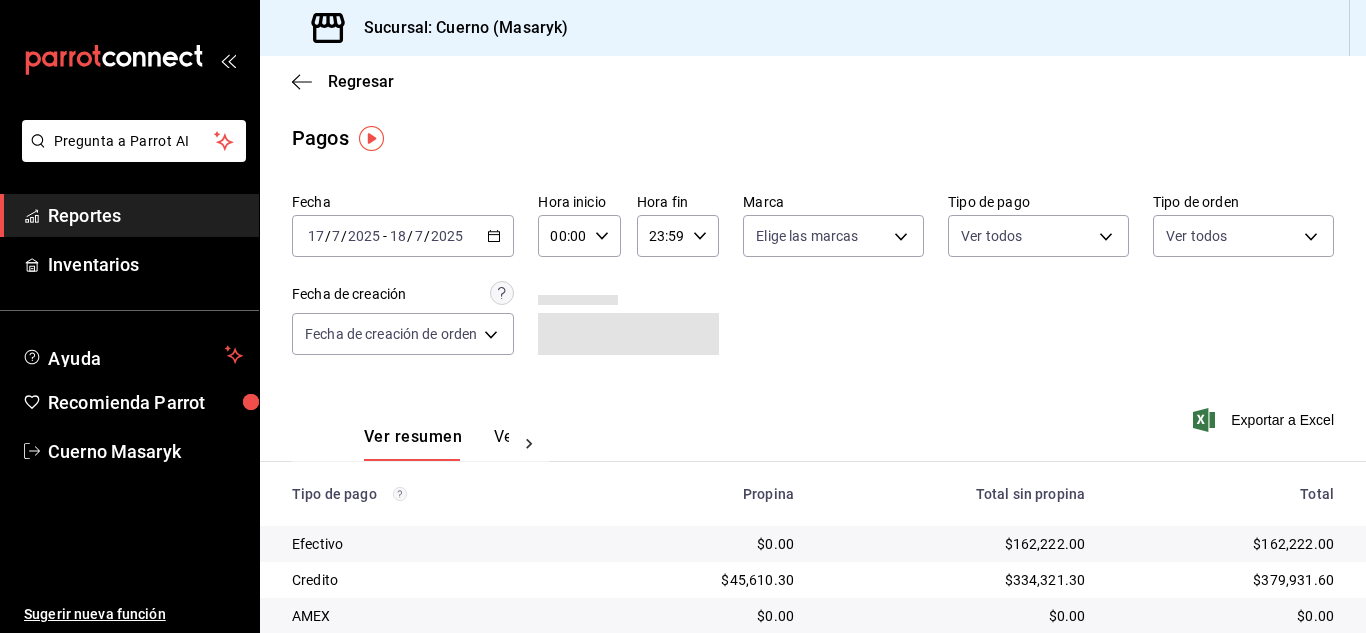 click on "2025" at bounding box center (447, 236) 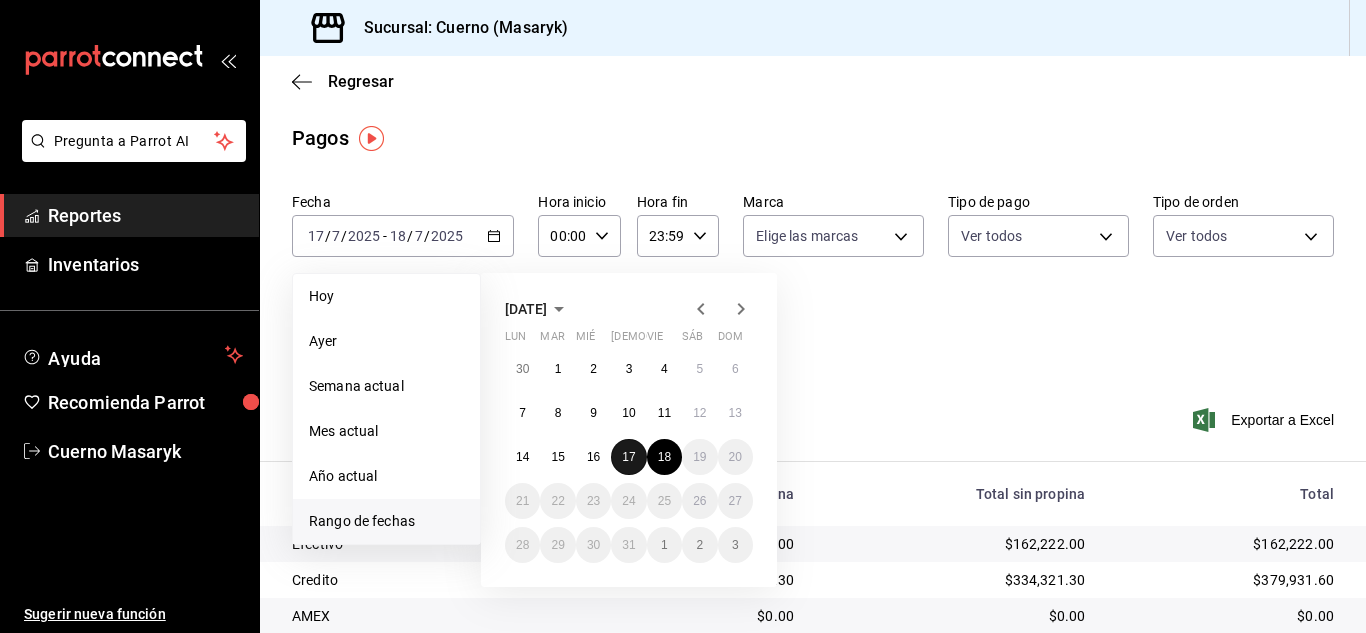 click on "17" at bounding box center (628, 457) 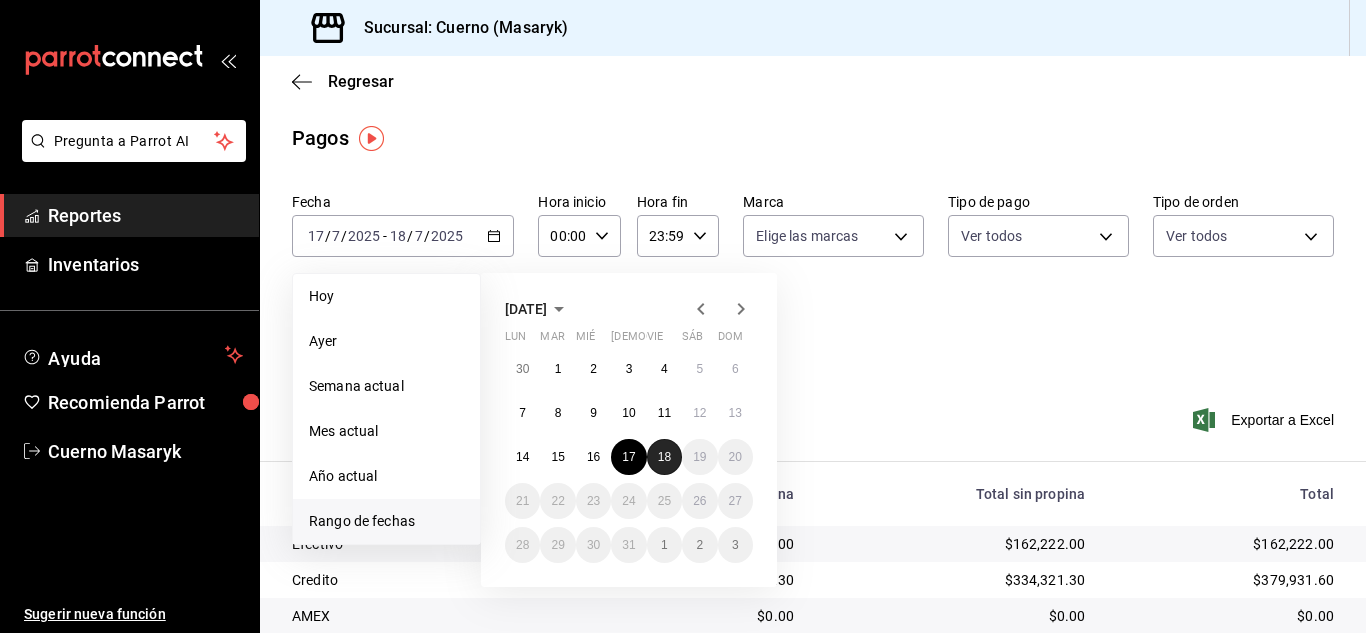 click on "18" at bounding box center [664, 457] 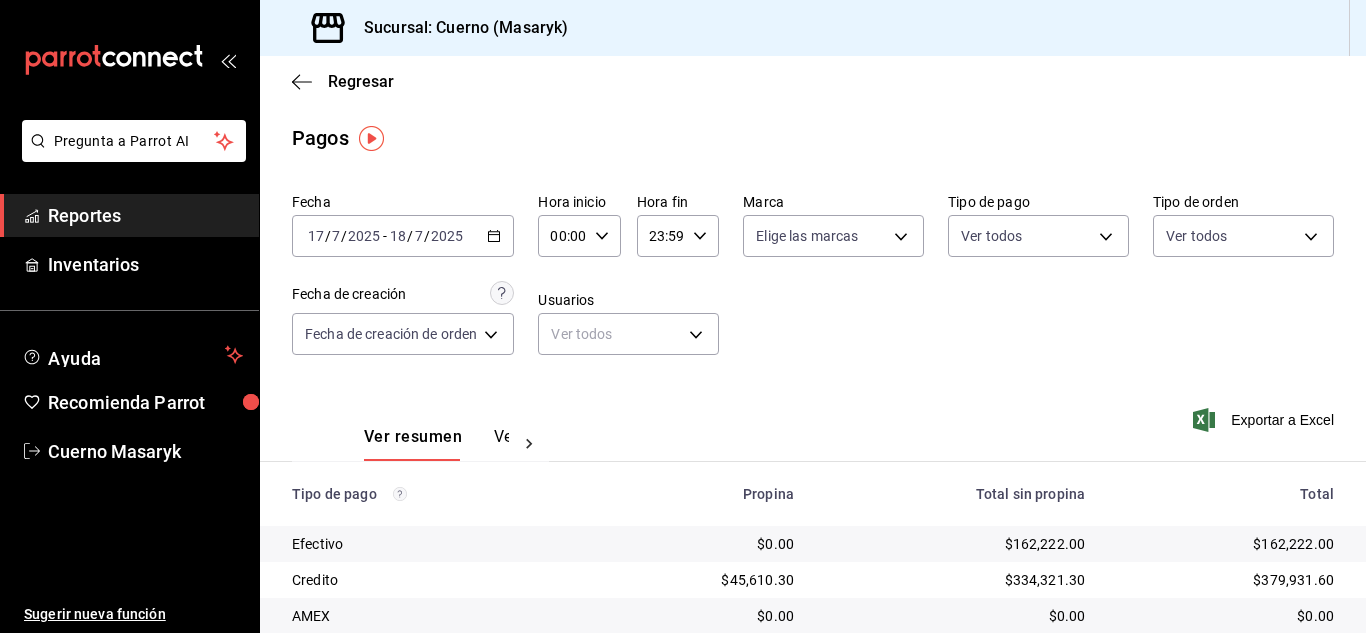 click on "00:00" at bounding box center (562, 236) 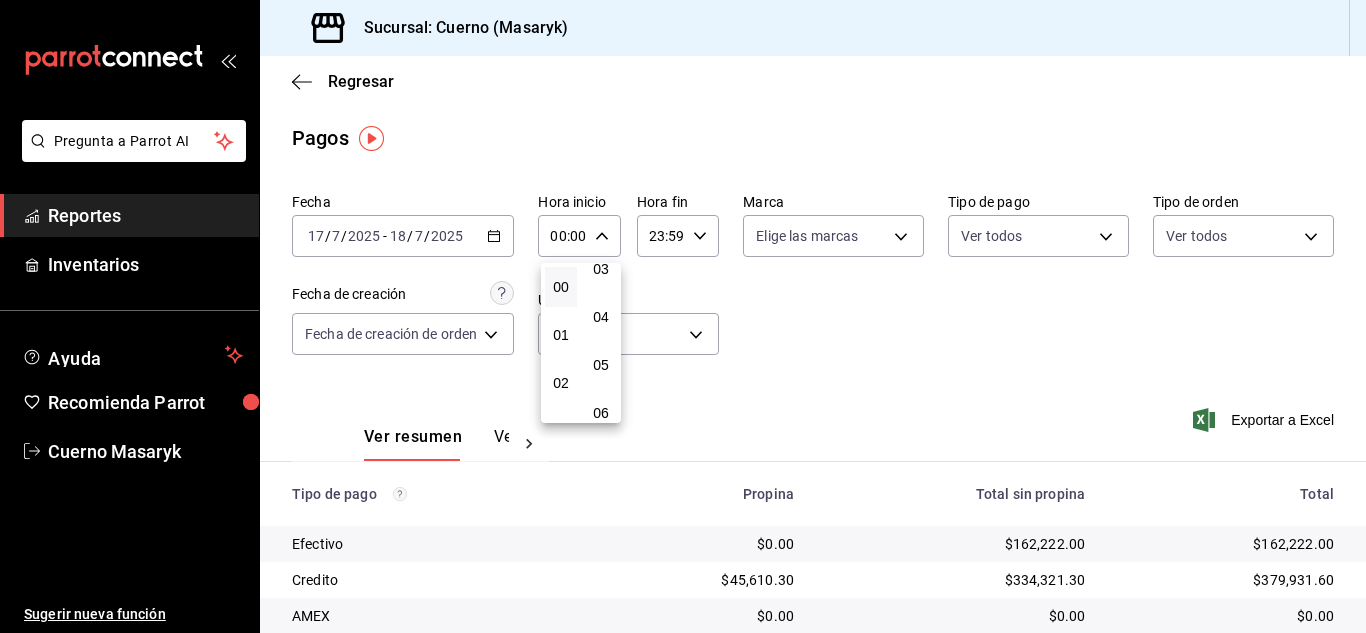 scroll, scrollTop: 200, scrollLeft: 0, axis: vertical 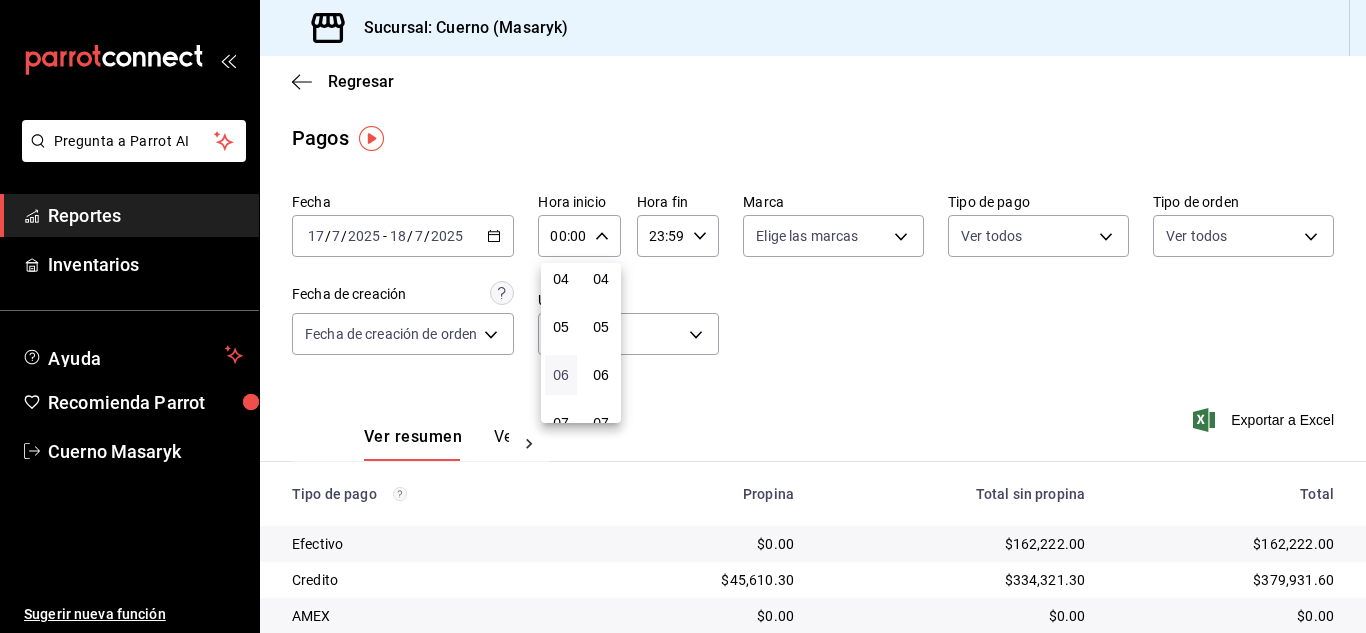 click on "06" at bounding box center (561, 375) 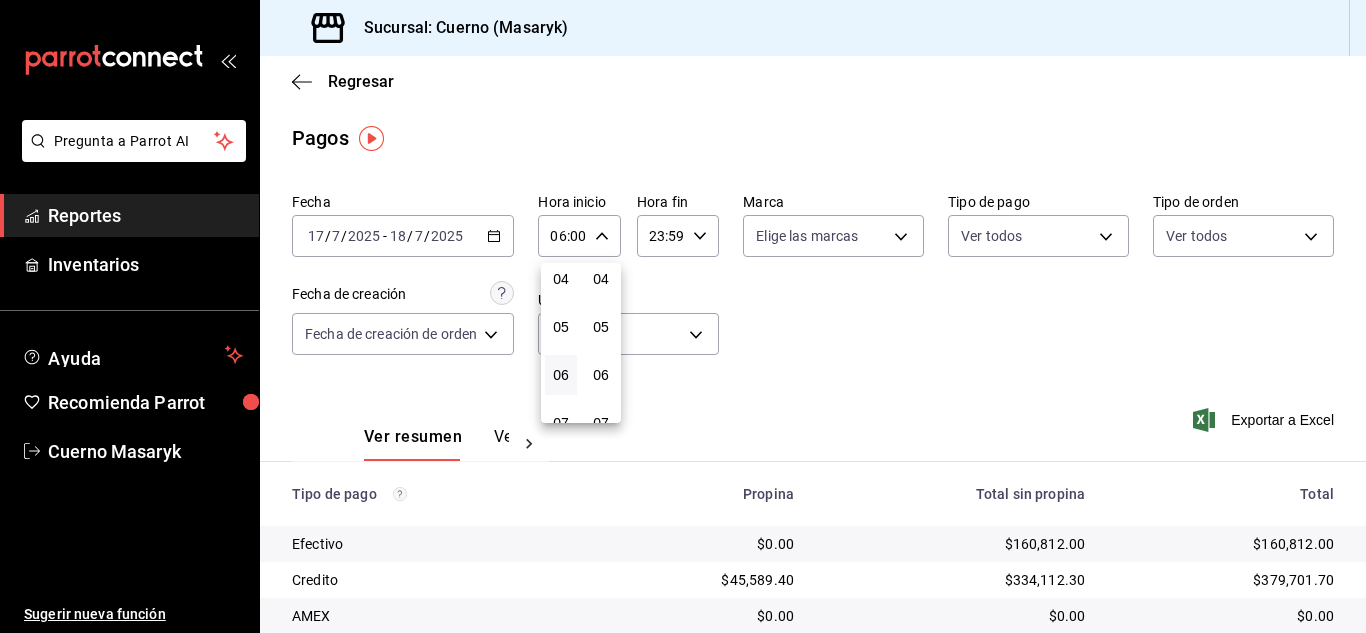 click at bounding box center [683, 316] 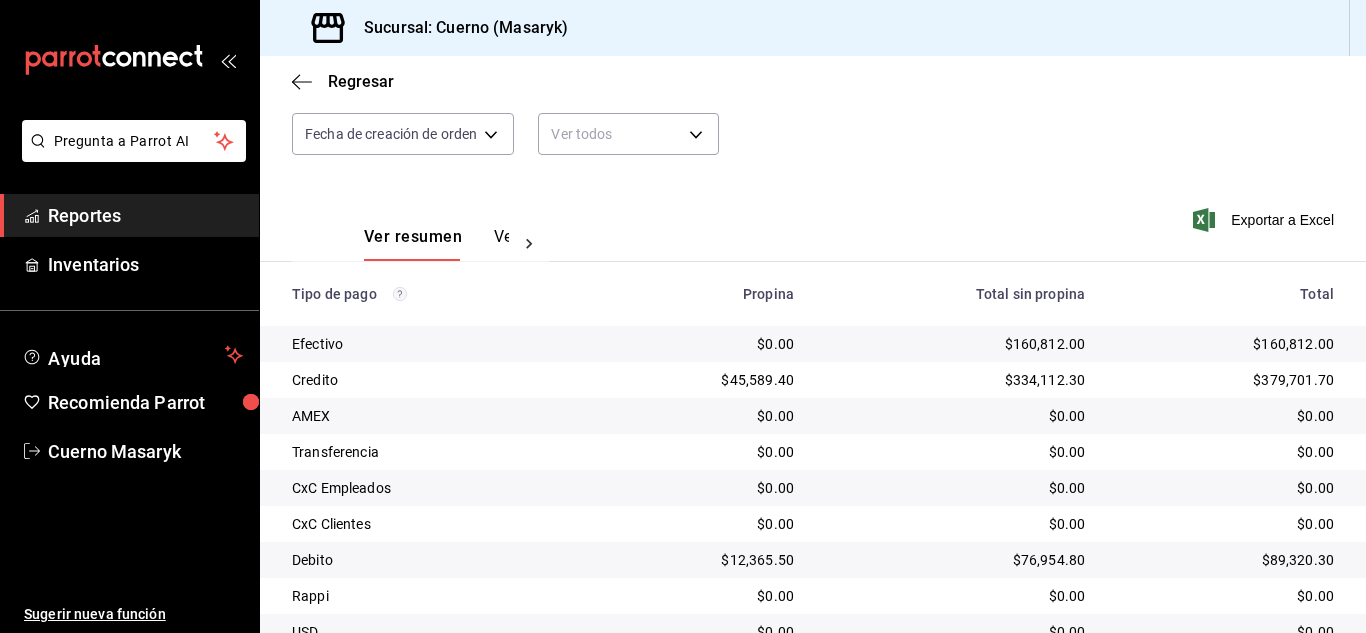 scroll, scrollTop: 286, scrollLeft: 0, axis: vertical 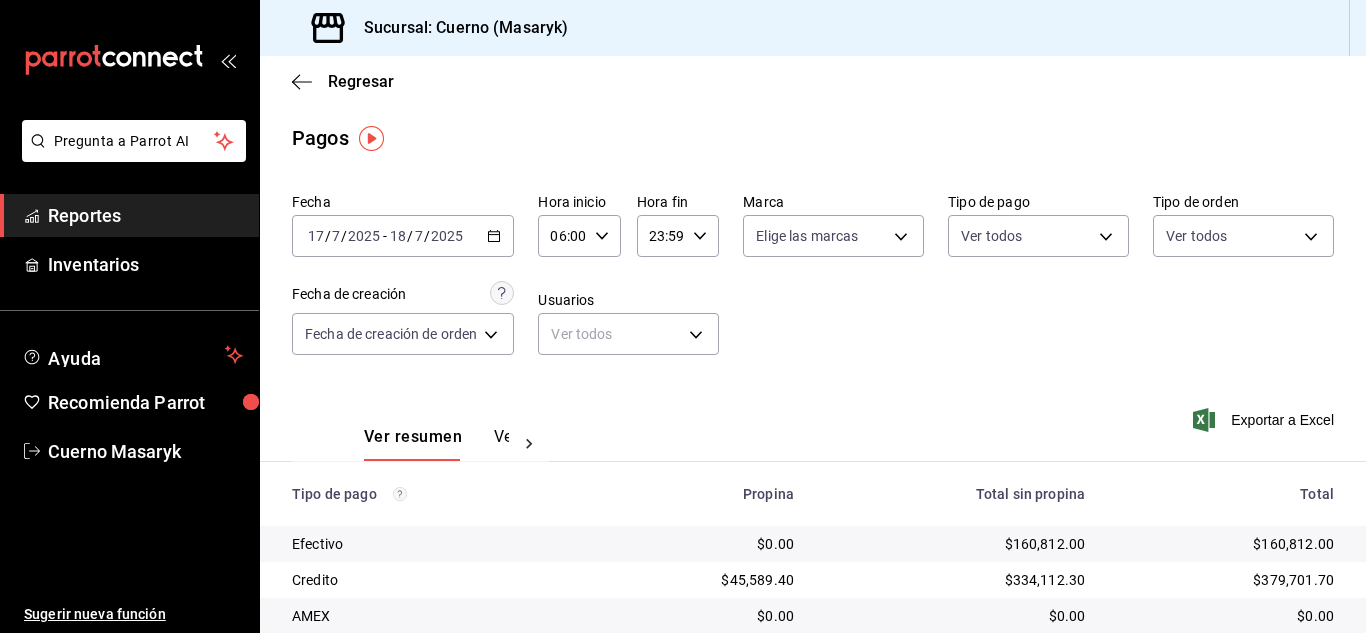 click 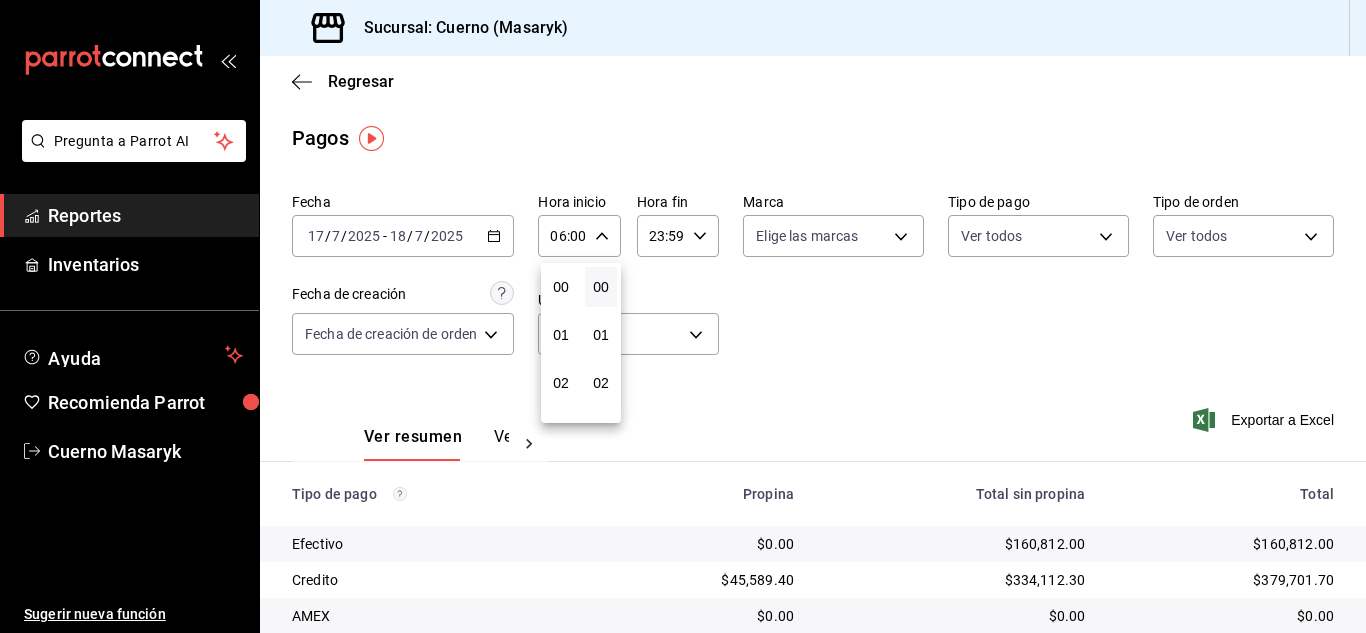 click at bounding box center [683, 316] 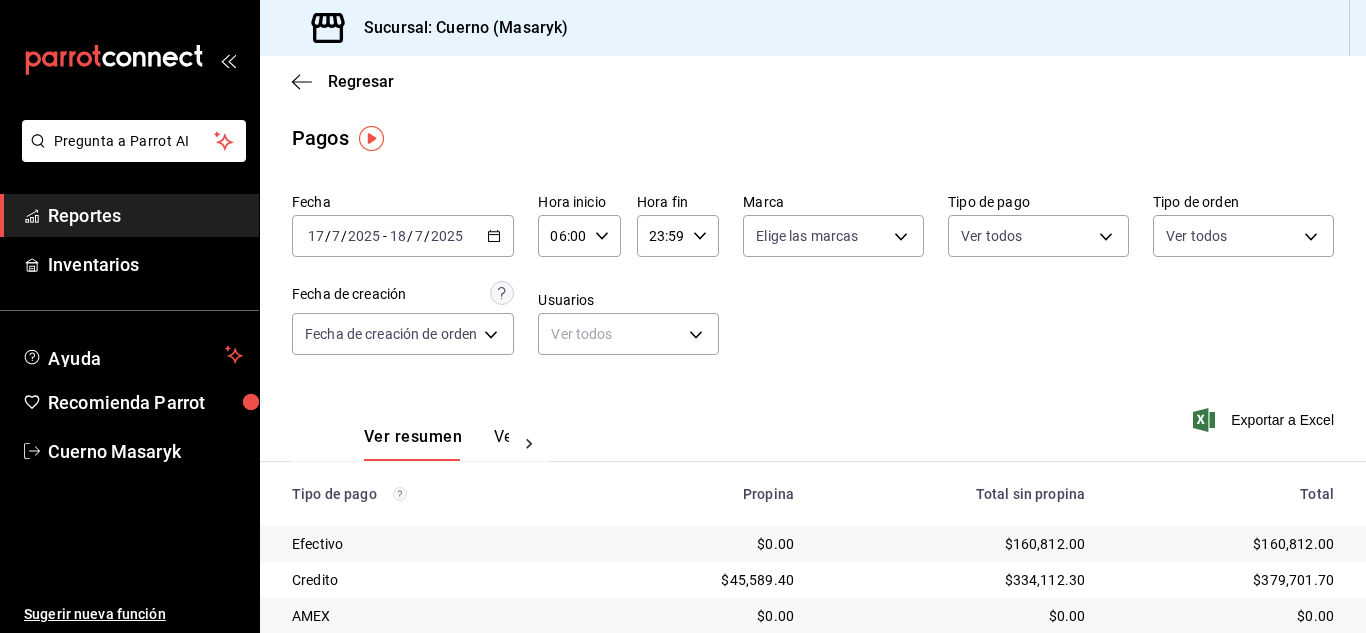 click 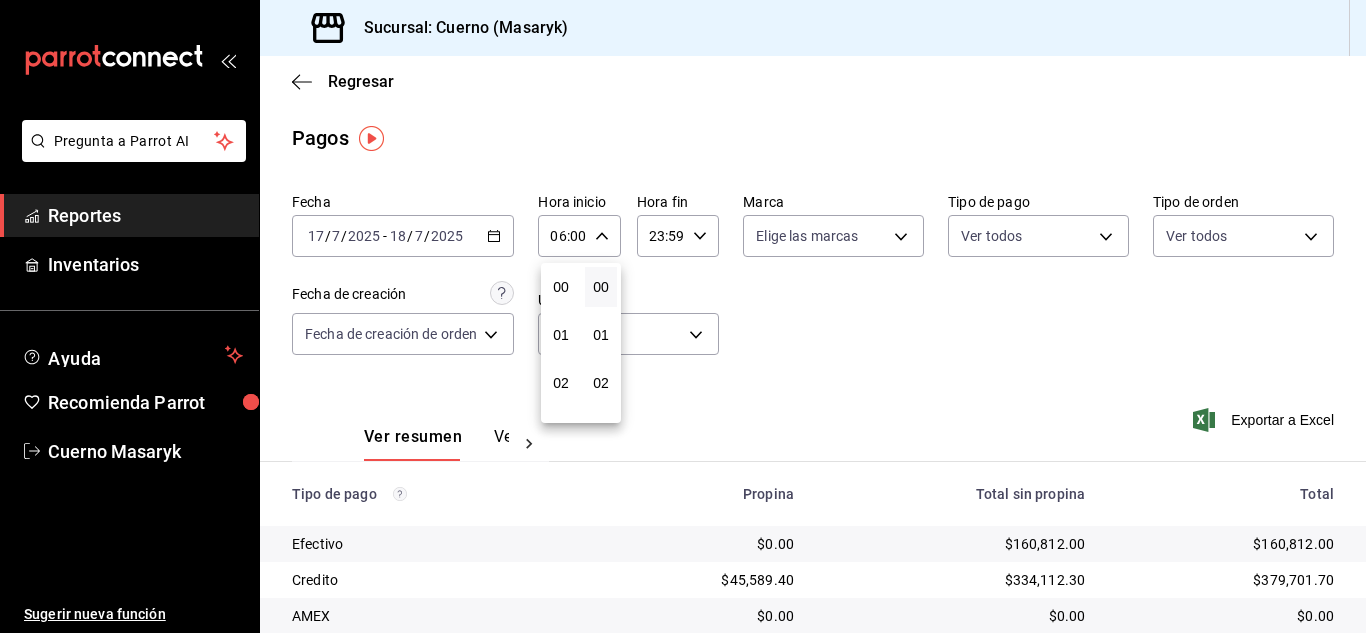 scroll, scrollTop: 288, scrollLeft: 0, axis: vertical 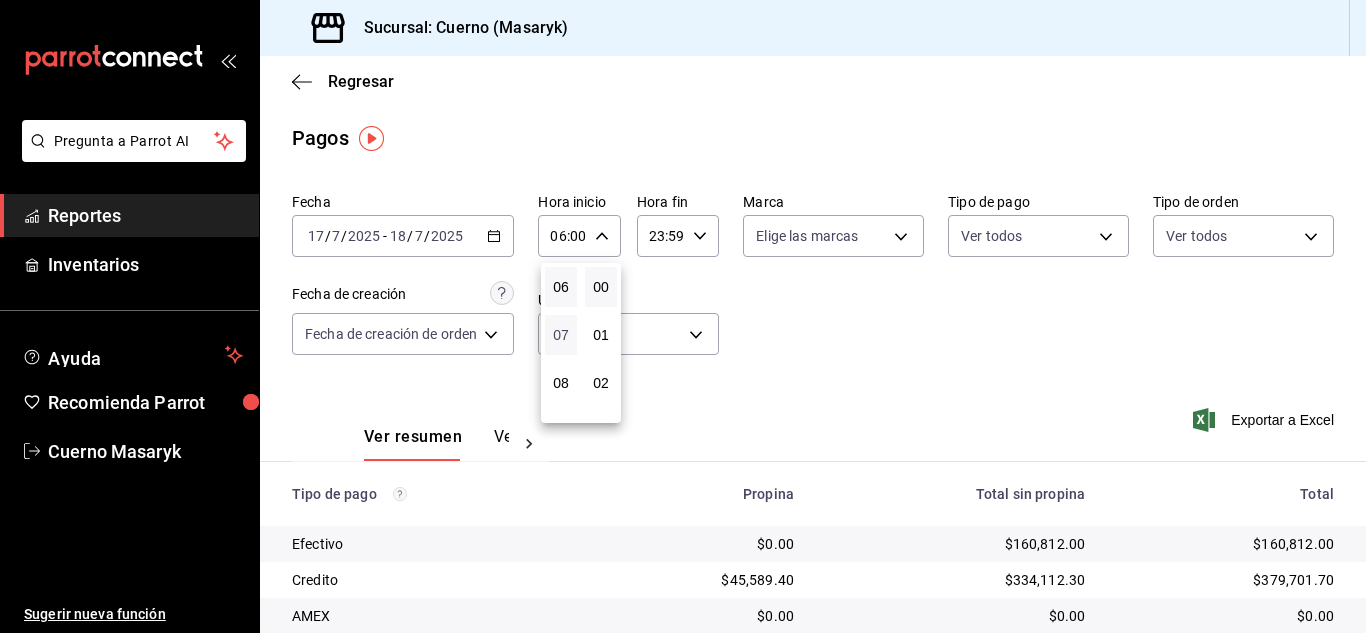 click on "07" at bounding box center [561, 335] 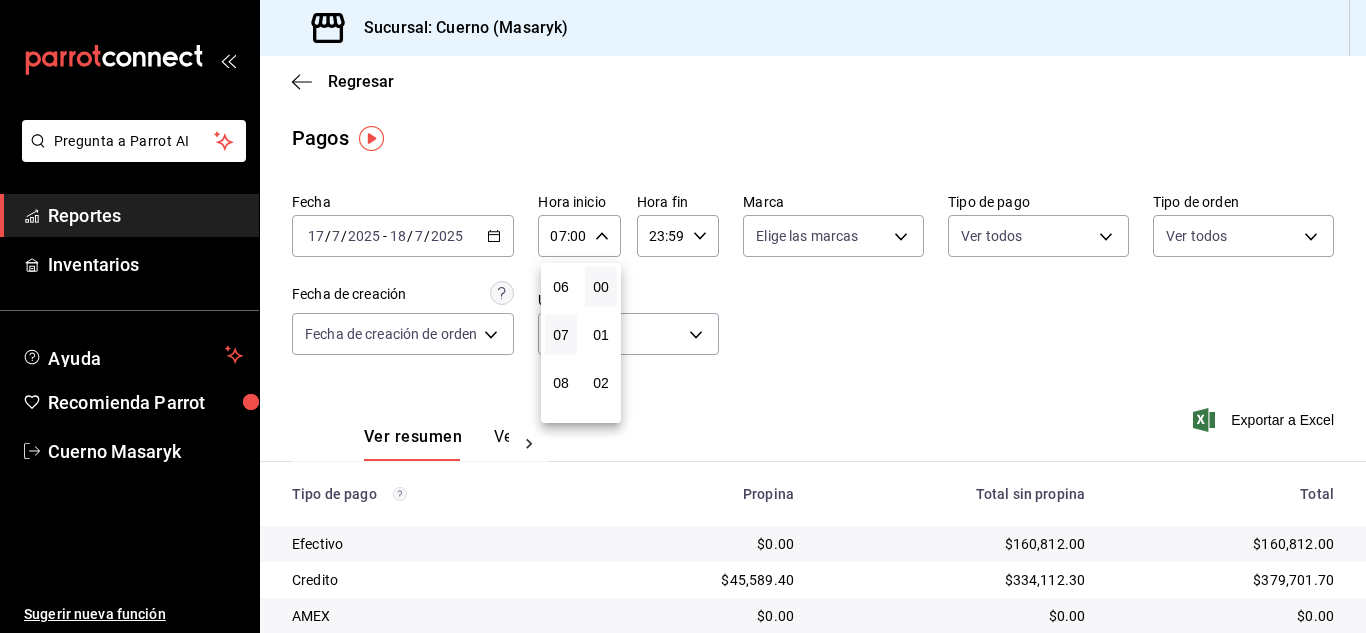 click at bounding box center (683, 316) 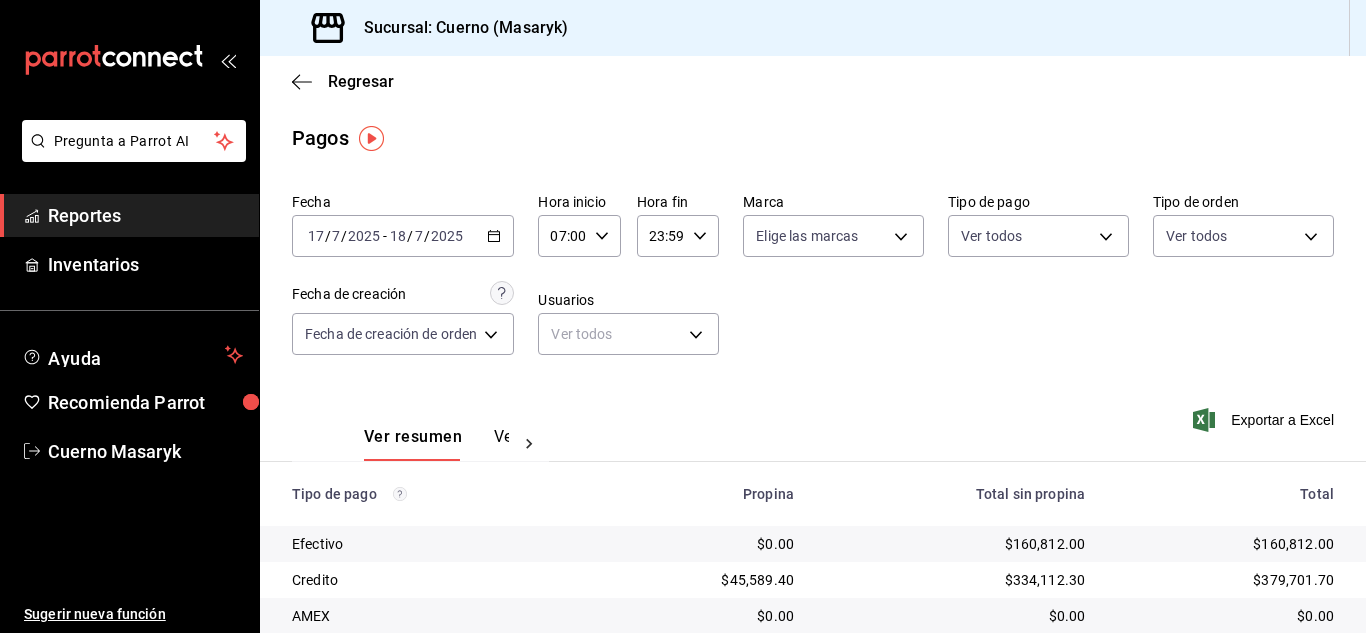 click on "Fecha 2025-07-17 17 / 7 / 2025 - 2025-07-18 18 / 7 / 2025 Hora inicio 07:00 Hora inicio Hora fin 23:59 Hora fin Marca Elige las marcas Tipo de pago Ver todos Tipo de orden Ver todos Fecha de creación   Fecha de creación de orden ORDER Usuarios Ver todos null" at bounding box center [813, 282] 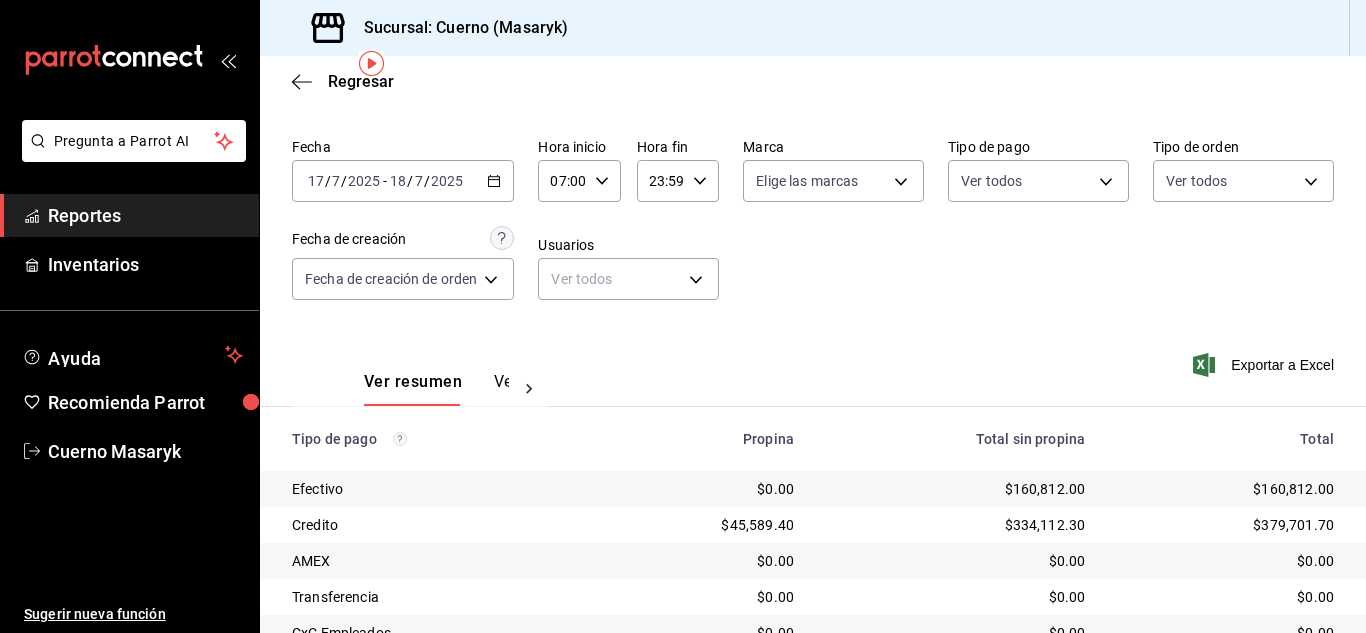 scroll, scrollTop: 0, scrollLeft: 0, axis: both 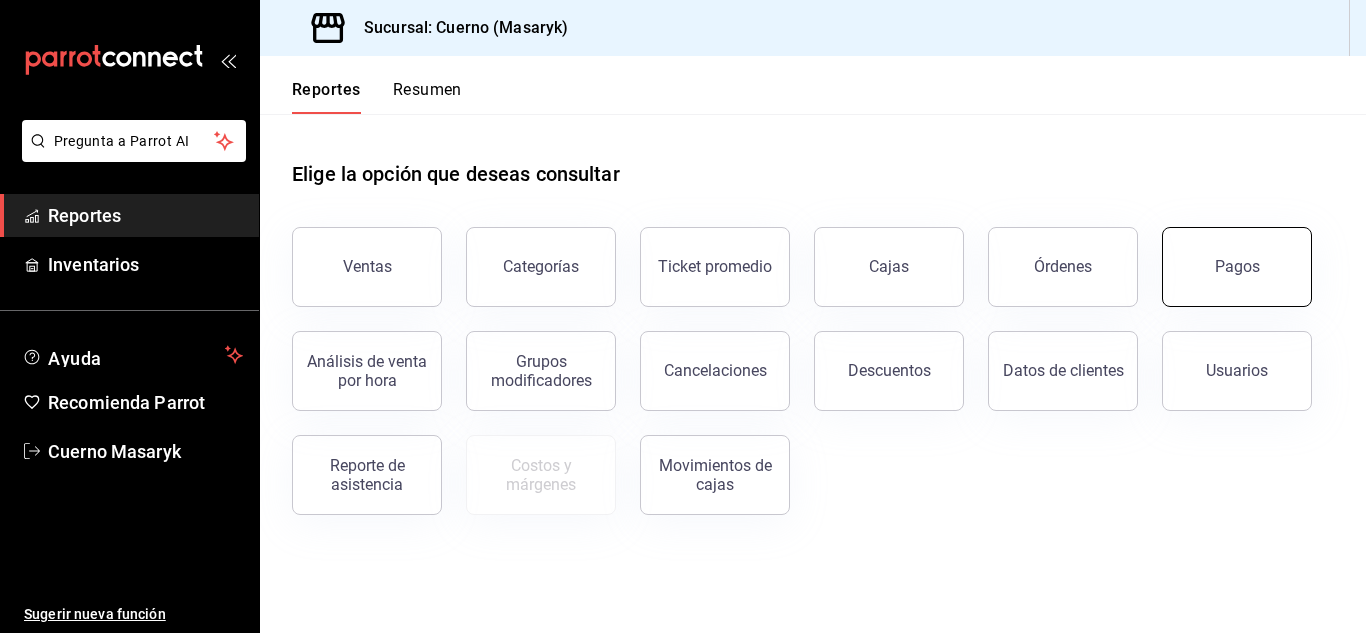 click on "Pagos" at bounding box center (1237, 267) 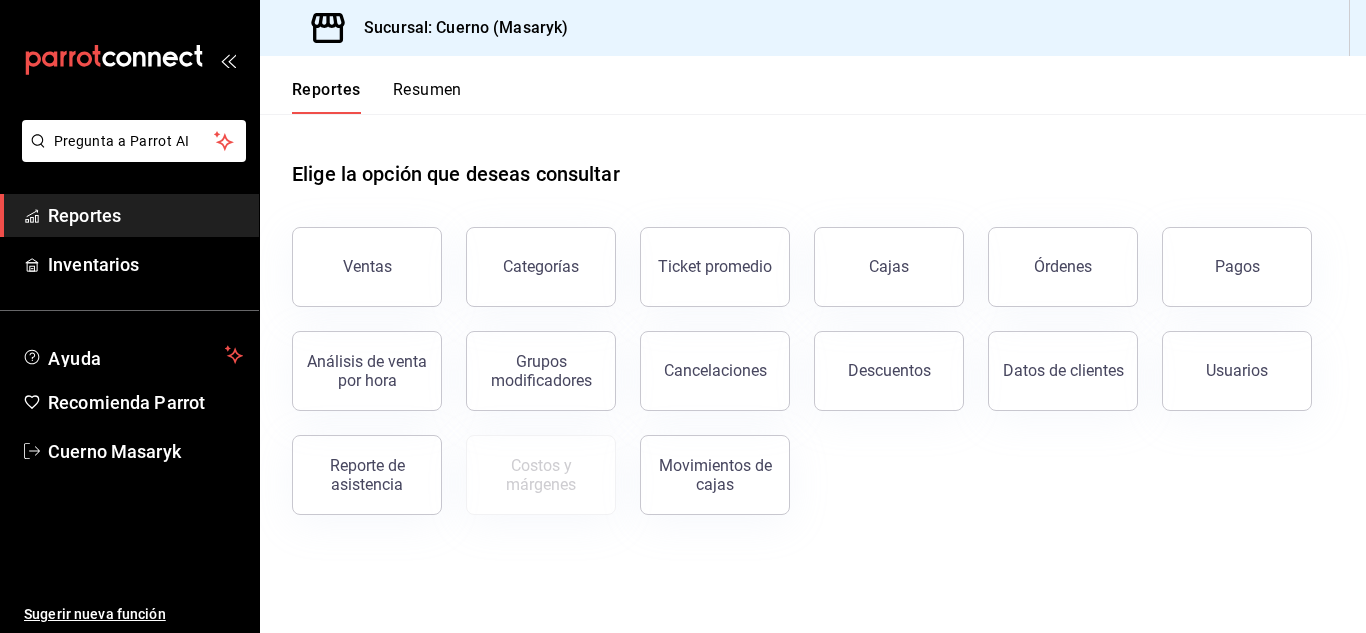 click on "Pregunta a Parrot AI Reportes   Inventarios   Ayuda Recomienda Parrot   Cuerno Masaryk   Sugerir nueva función   Sucursal: Cuerno (Masaryk) Reportes Resumen Elige la opción que deseas consultar Ventas Categorías Ticket promedio Cajas Órdenes Pagos Análisis de venta por hora Grupos modificadores Cancelaciones Descuentos Datos de clientes Usuarios Reporte de asistencia Costos y márgenes Movimientos [PERSON_NAME] Pregunta a Parrot AI Reportes   Inventarios   Ayuda Recomienda Parrot   Cuerno Masaryk   Sugerir nueva función   Visitar centro de ayuda [PHONE_NUMBER] [EMAIL_ADDRESS][DOMAIN_NAME] Visitar centro de ayuda [PHONE_NUMBER] [EMAIL_ADDRESS][DOMAIN_NAME]" at bounding box center (683, 316) 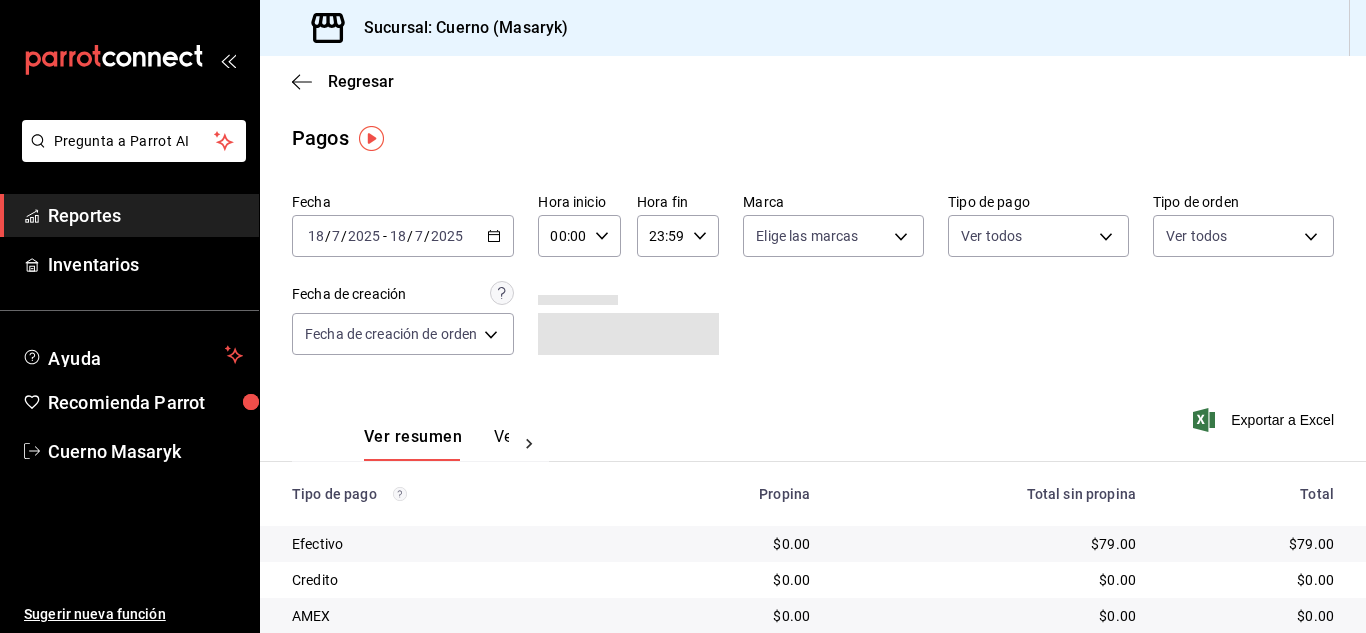 click on "[DATE] [DATE] - [DATE] [DATE]" at bounding box center (403, 236) 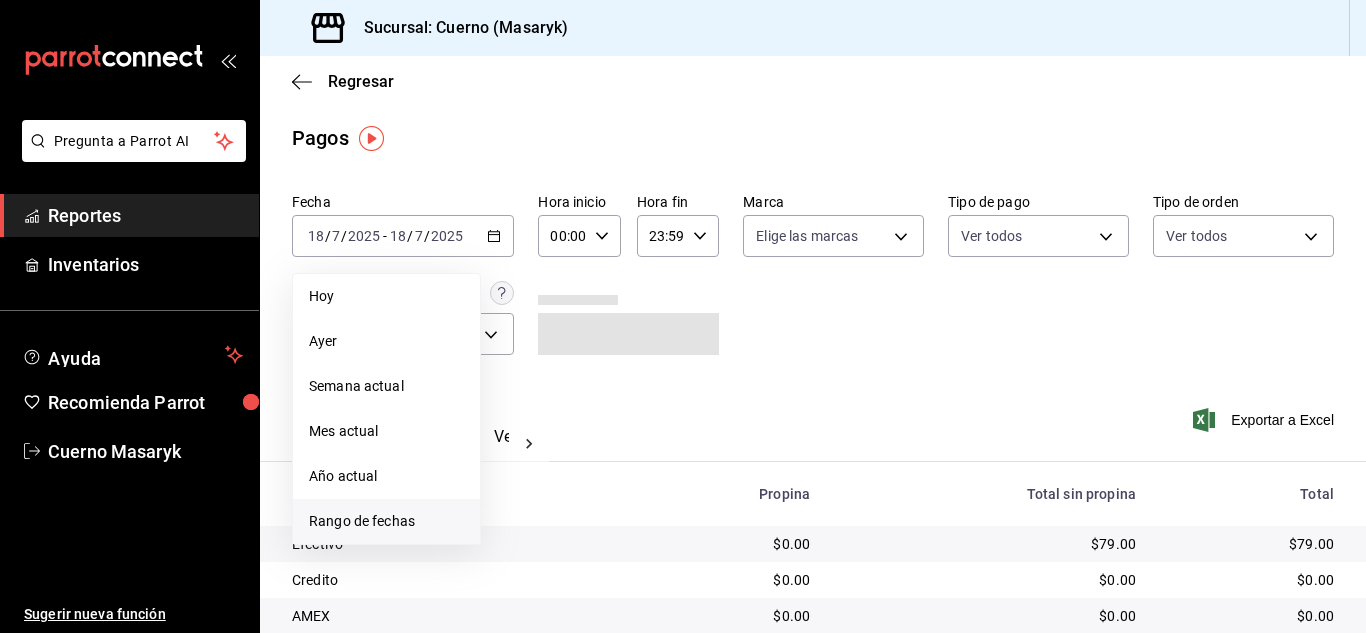 click on "Rango de fechas" at bounding box center (386, 521) 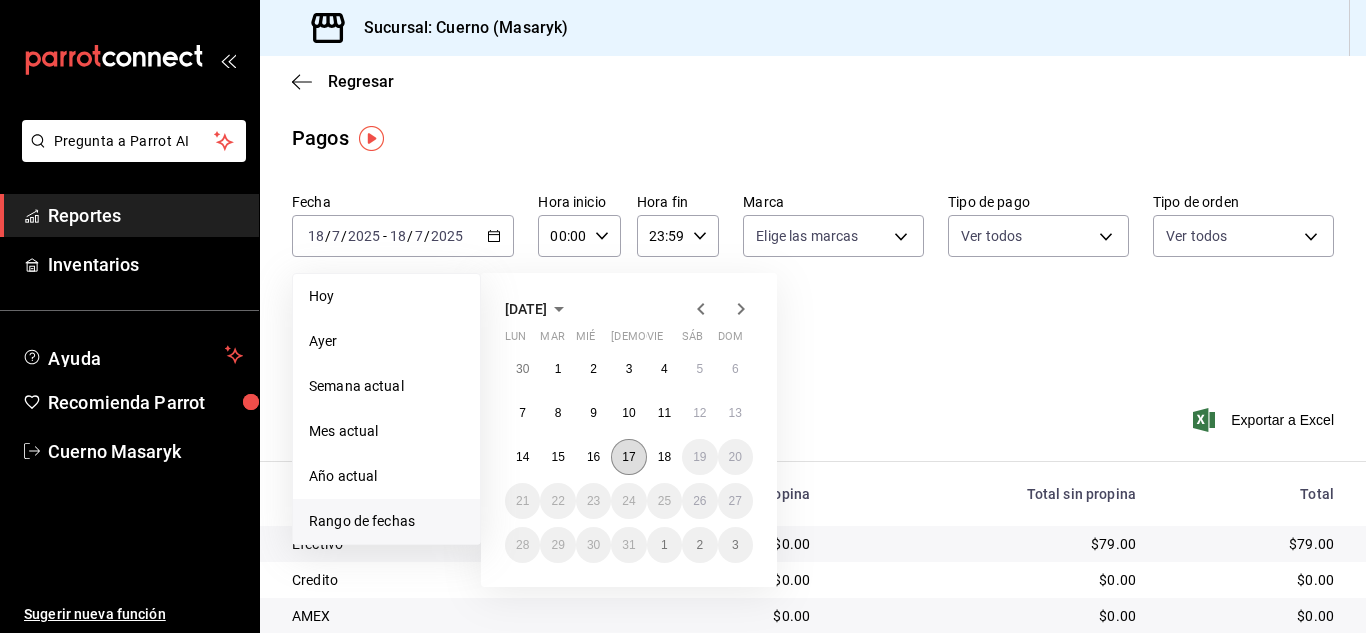 click on "17" at bounding box center [628, 457] 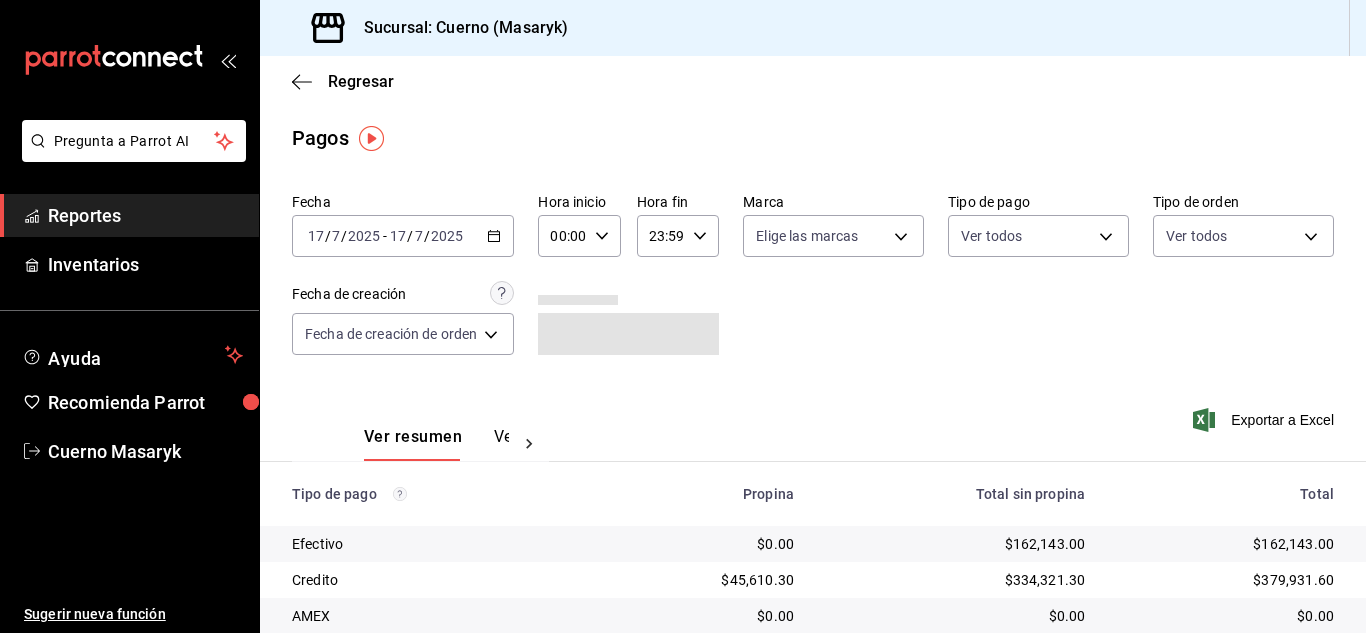 click on "Ver resumen Ver pagos Exportar a Excel" at bounding box center [813, 432] 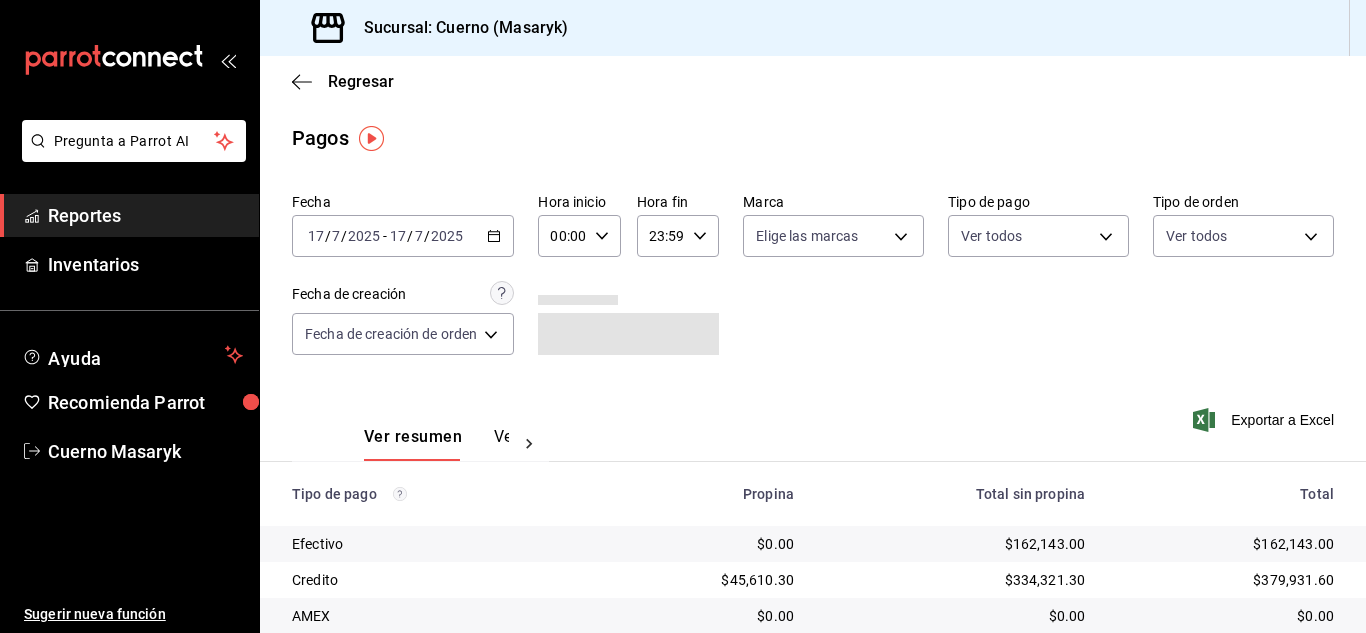 click on "[DATE] [DATE] - [DATE] [DATE]" at bounding box center (403, 236) 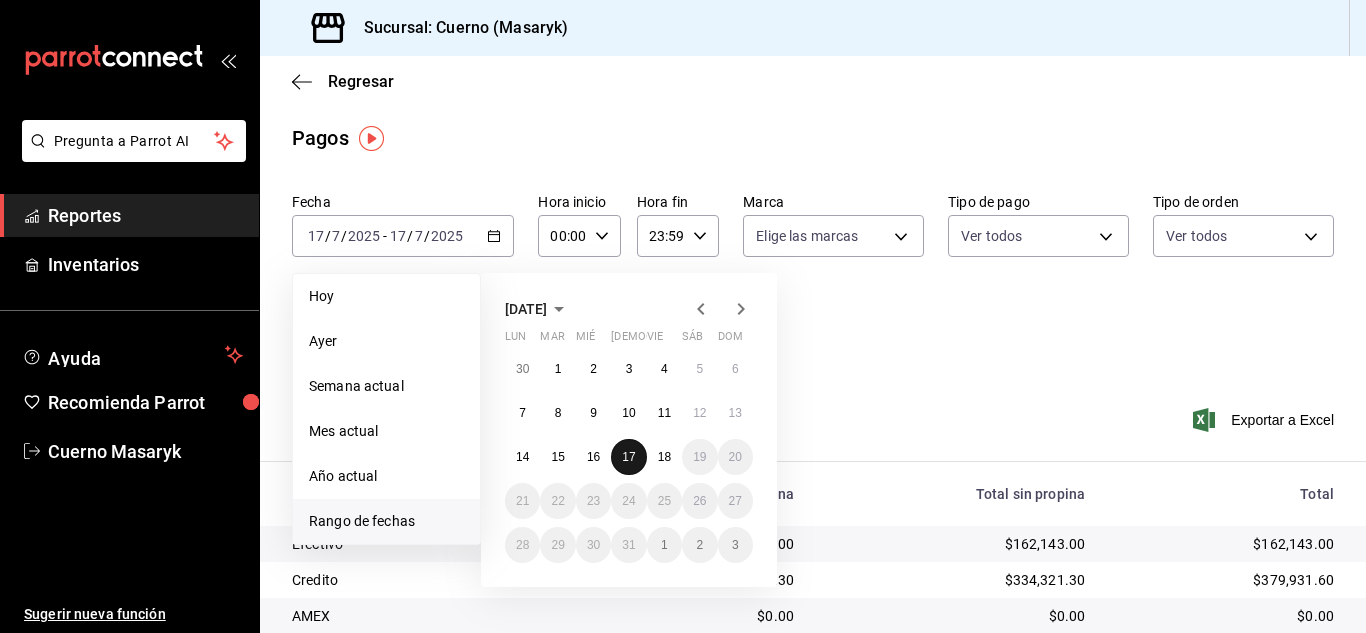 click on "17" at bounding box center (628, 457) 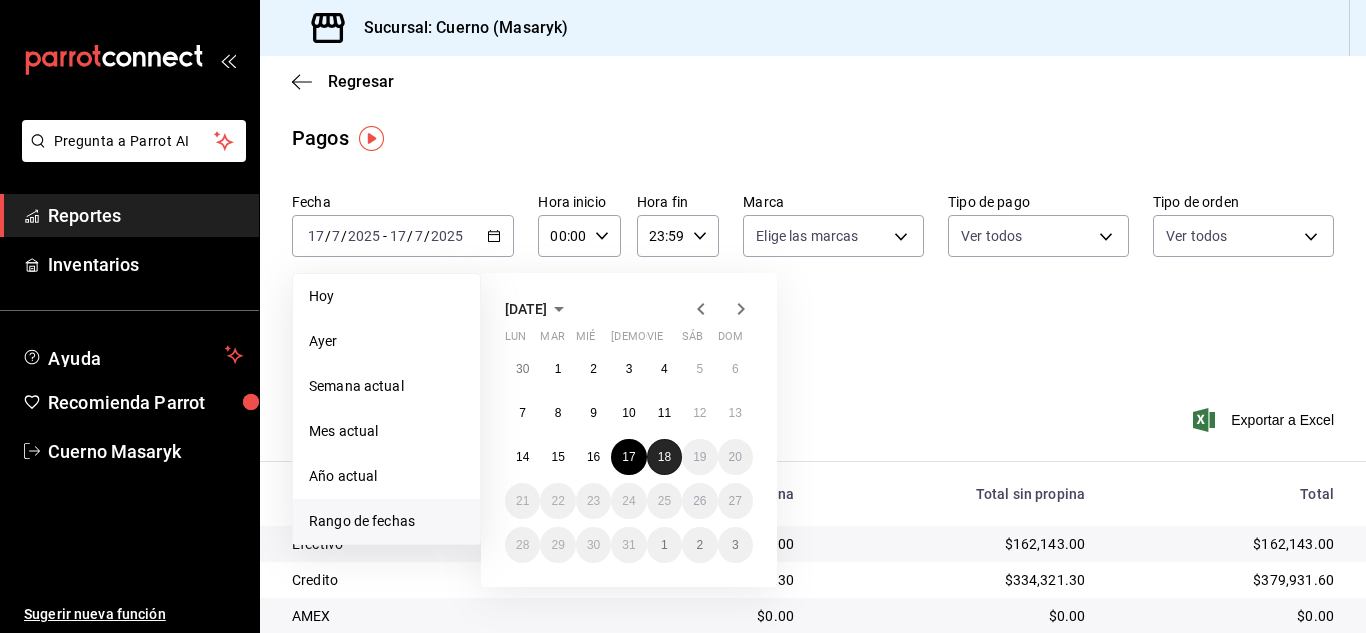 click on "18" at bounding box center [664, 457] 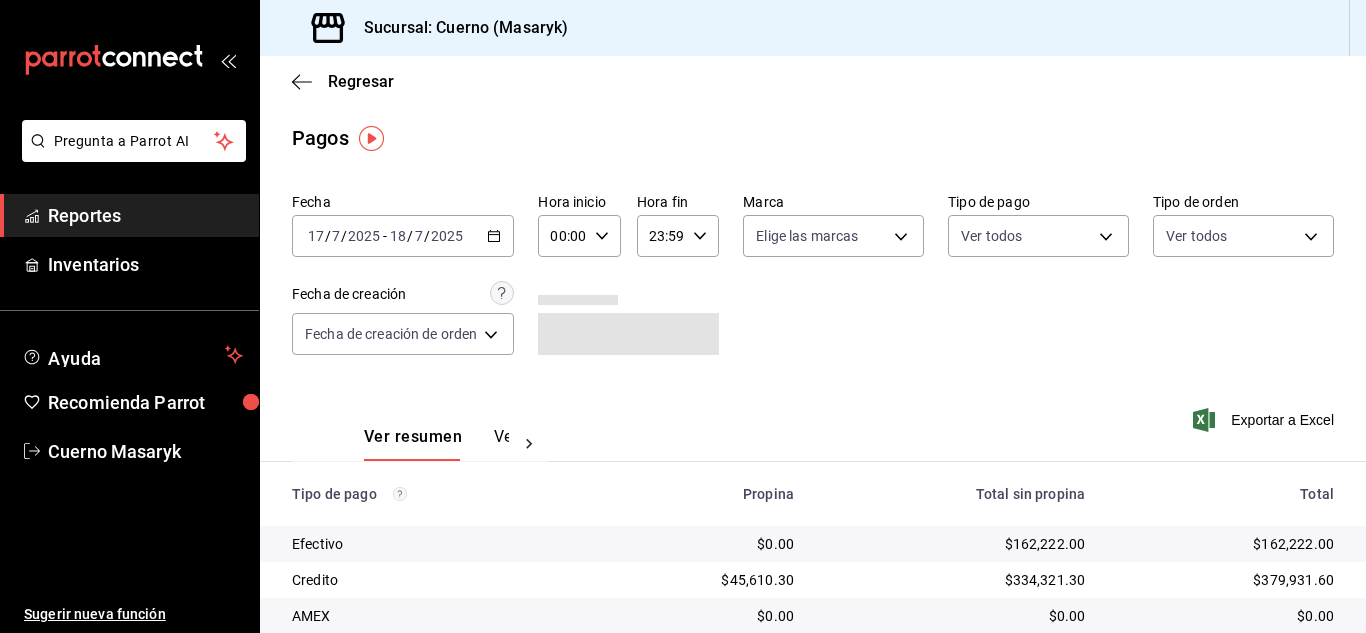 click on "00:00" at bounding box center (562, 236) 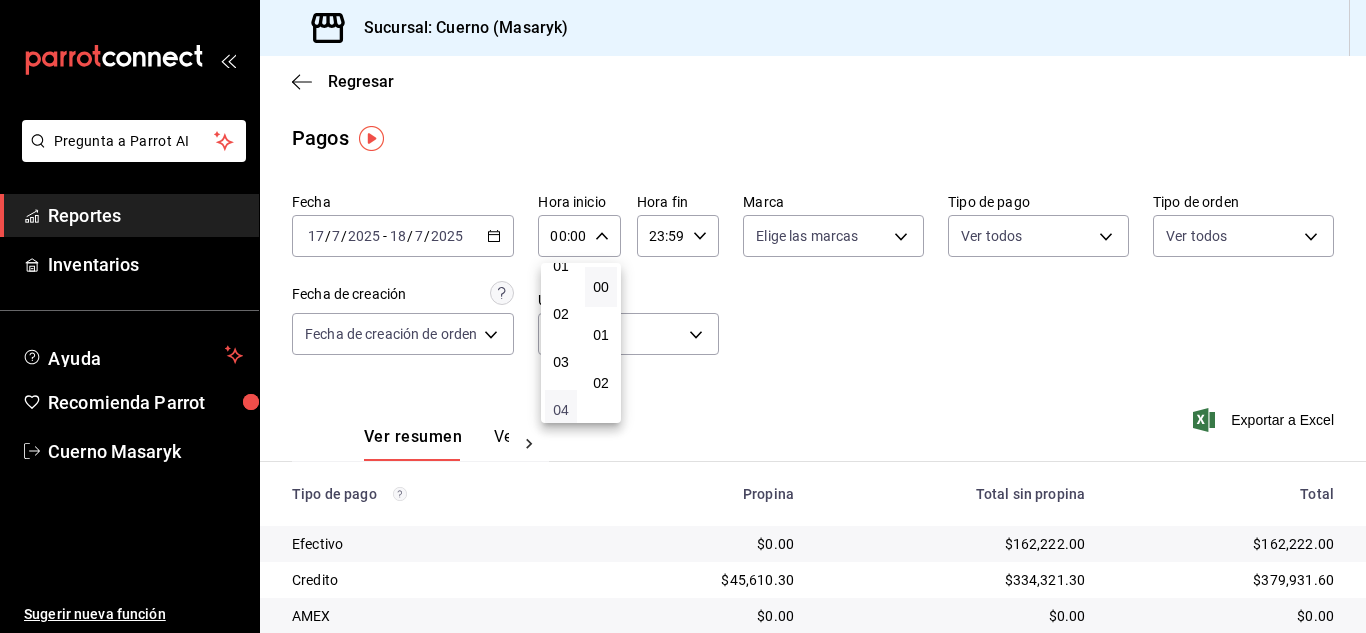 scroll, scrollTop: 300, scrollLeft: 0, axis: vertical 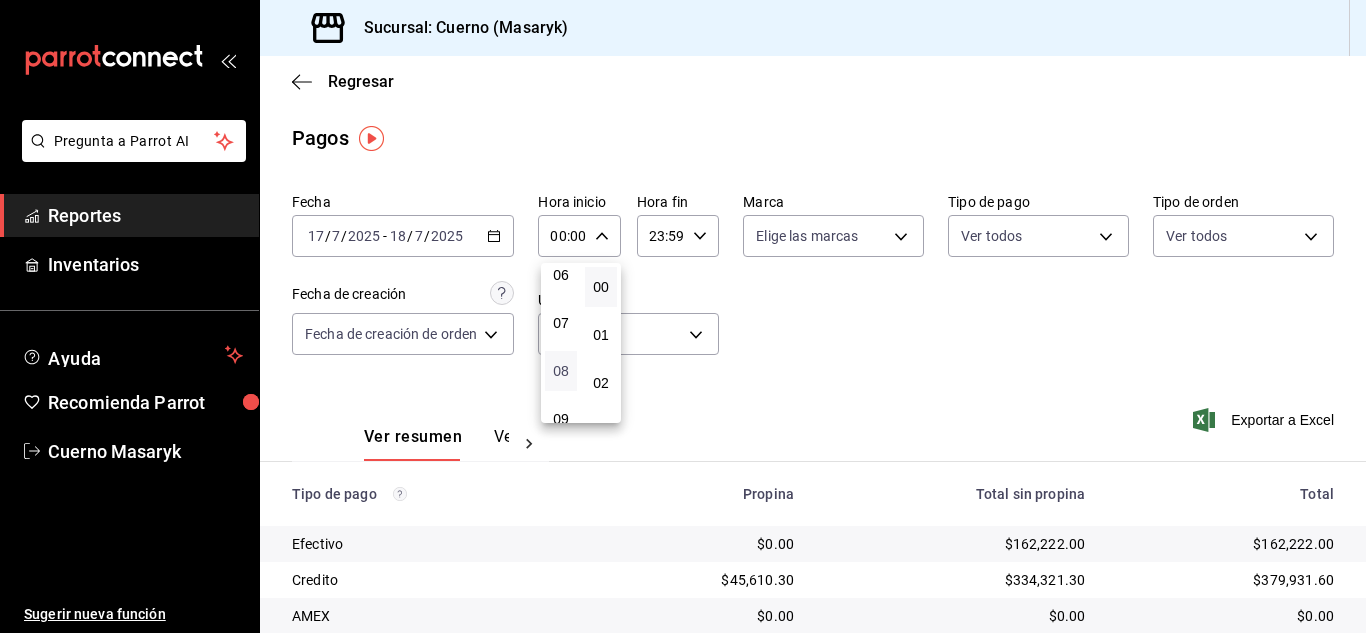 click on "08" at bounding box center (561, 371) 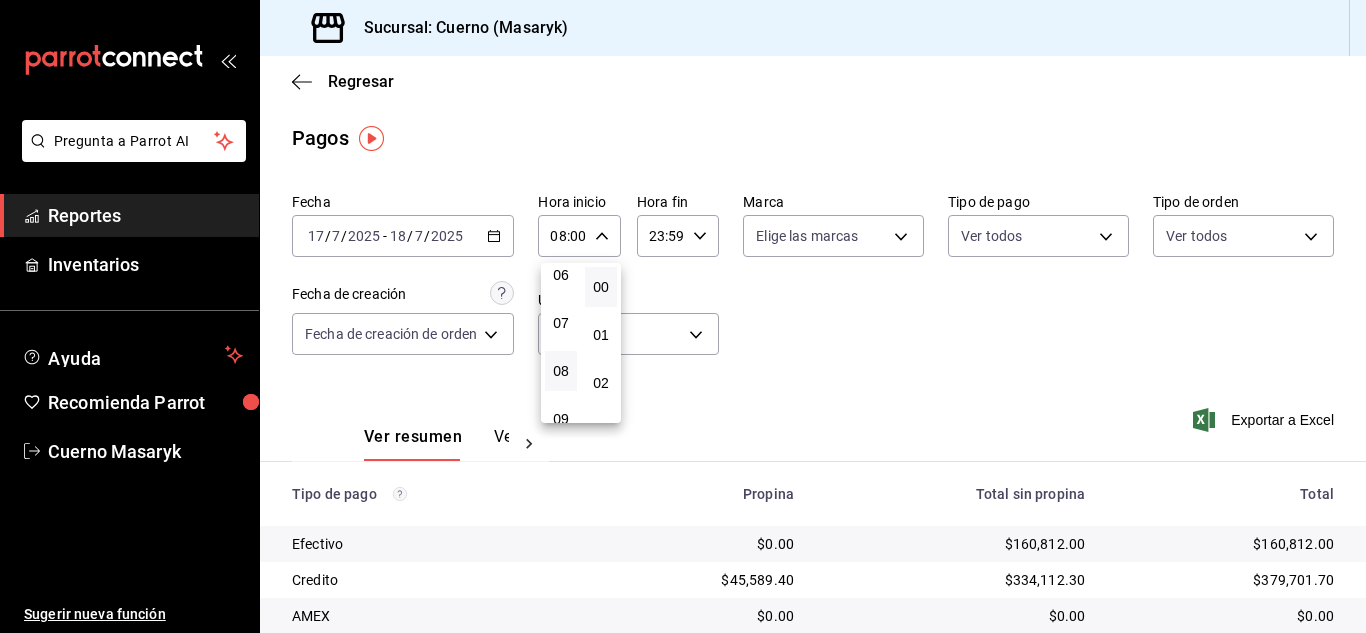 click at bounding box center (683, 316) 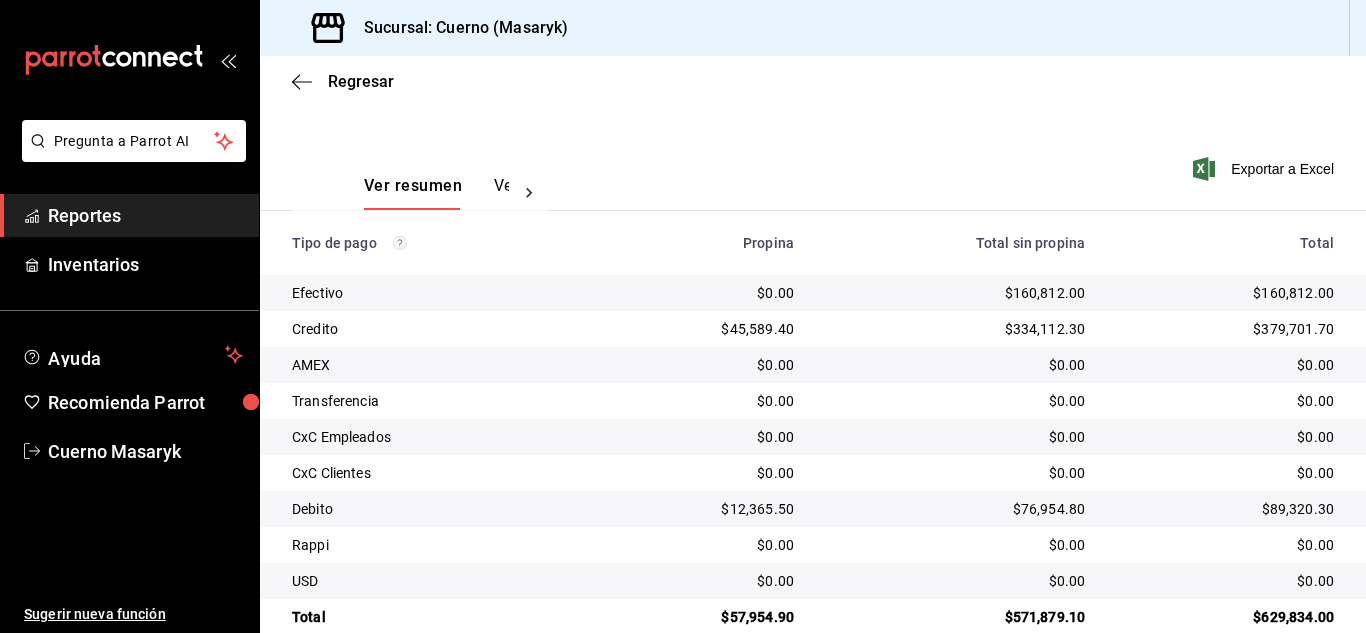 scroll, scrollTop: 286, scrollLeft: 0, axis: vertical 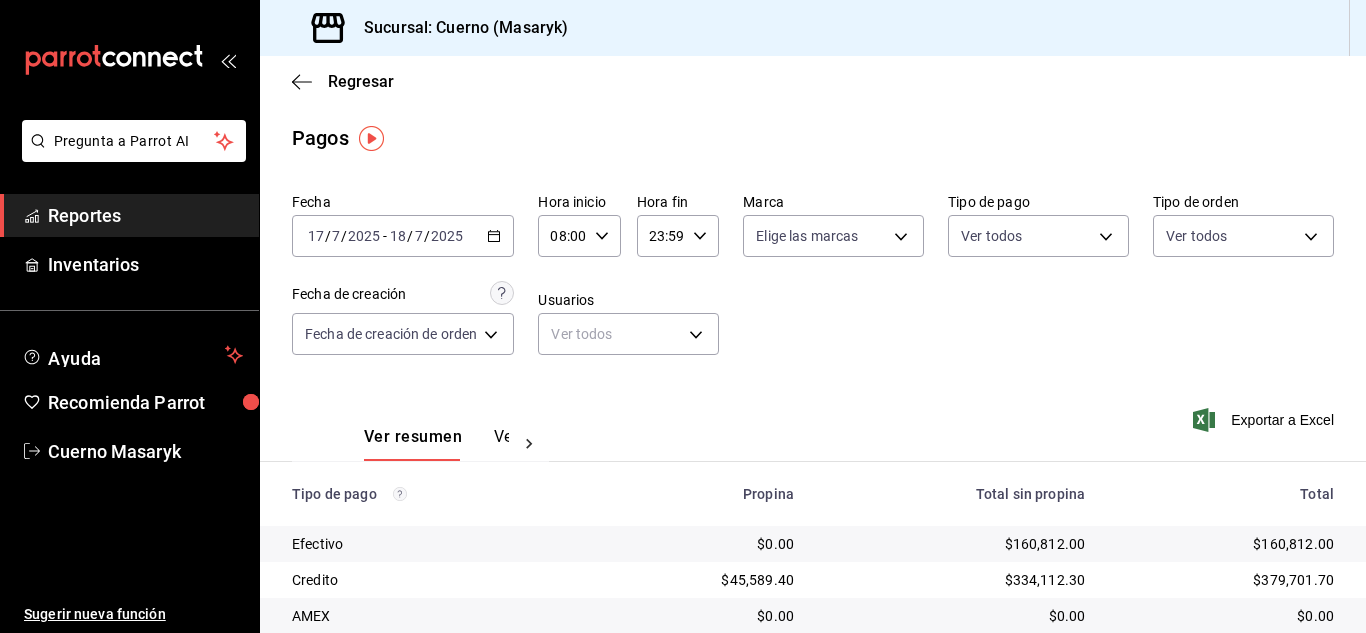click 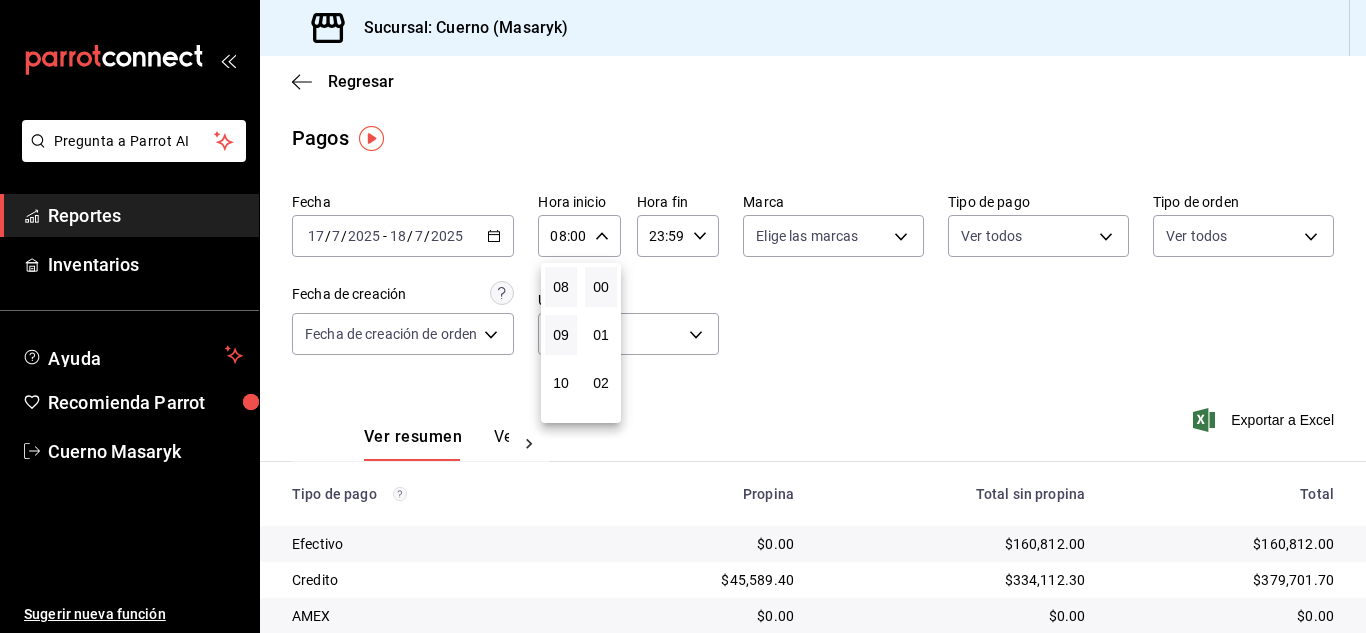 scroll, scrollTop: 284, scrollLeft: 0, axis: vertical 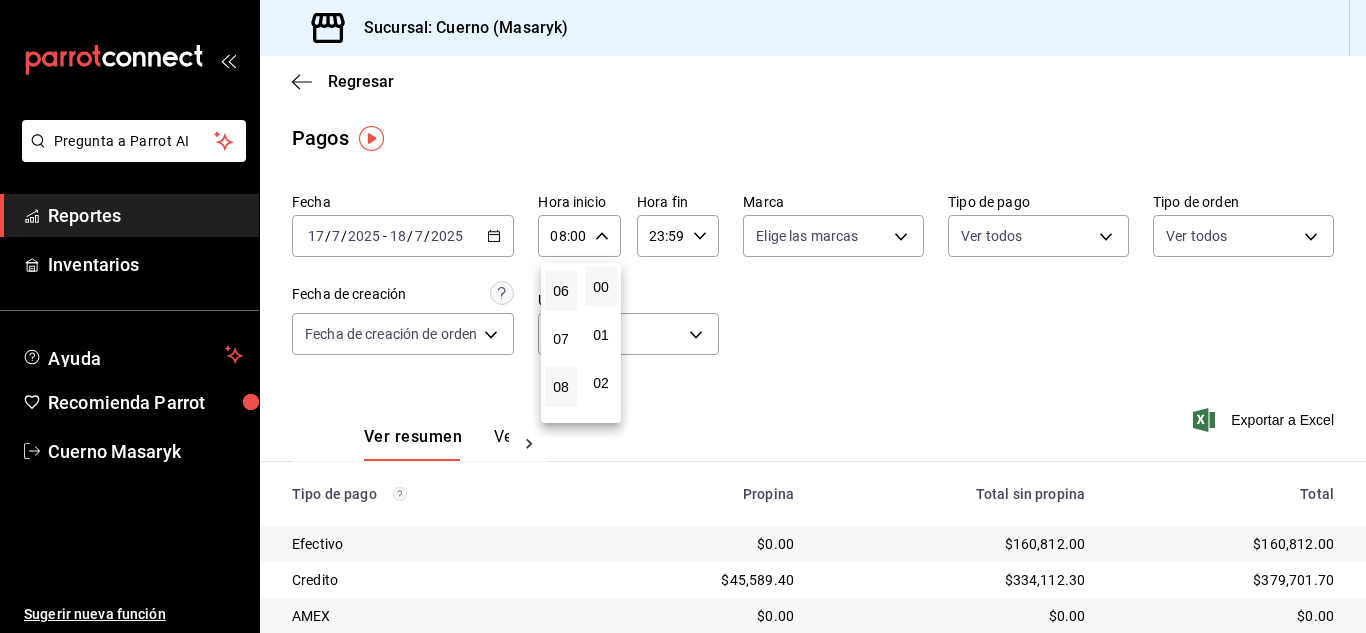 click on "06" at bounding box center (561, 291) 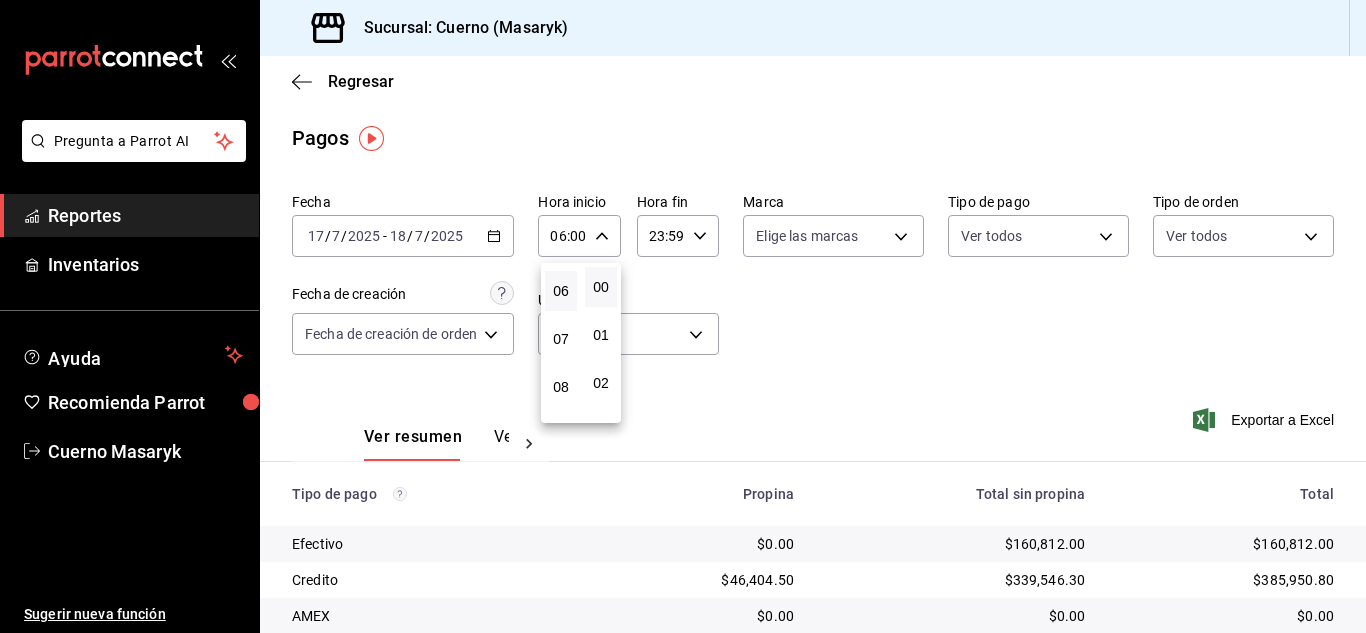 click at bounding box center (683, 316) 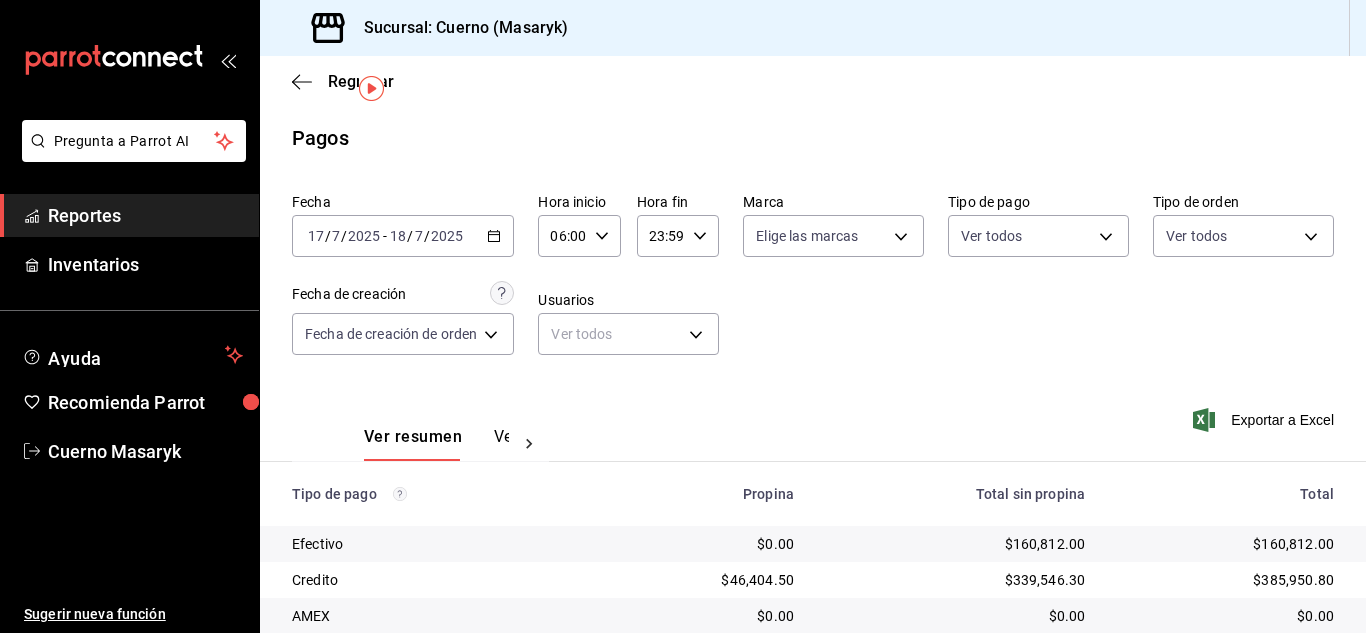 scroll, scrollTop: 286, scrollLeft: 0, axis: vertical 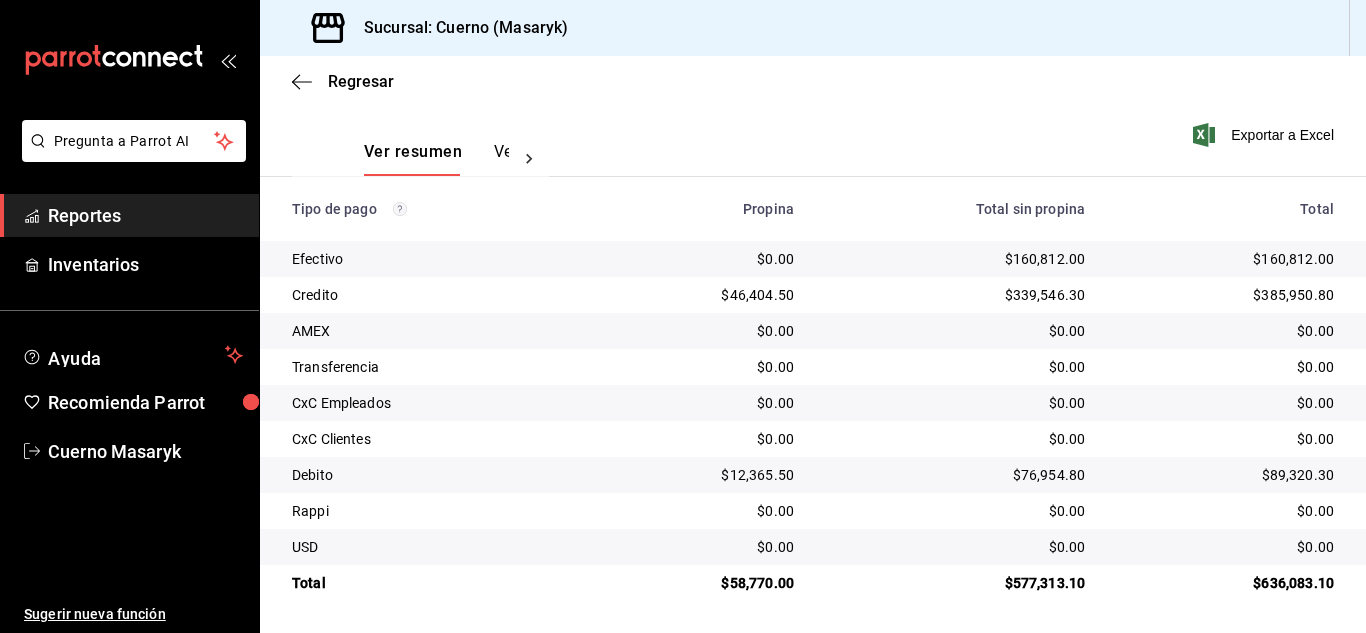 type 